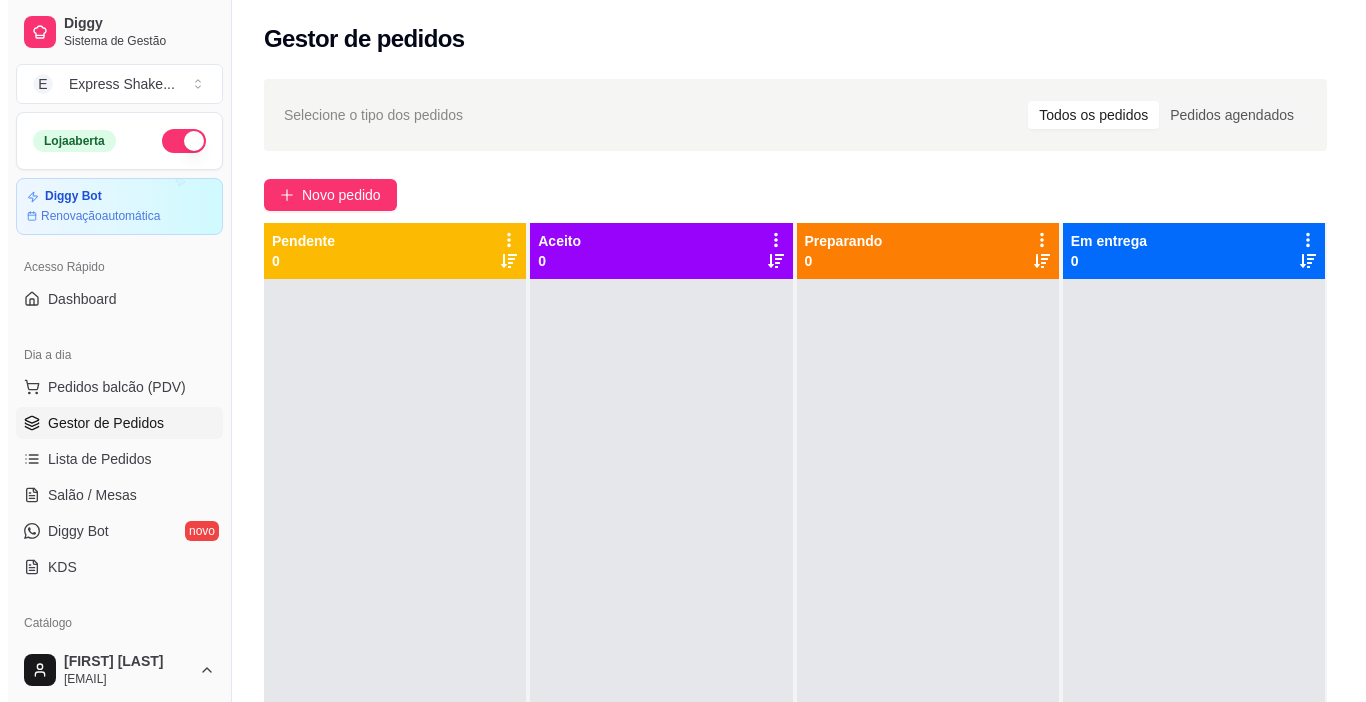 scroll, scrollTop: 0, scrollLeft: 0, axis: both 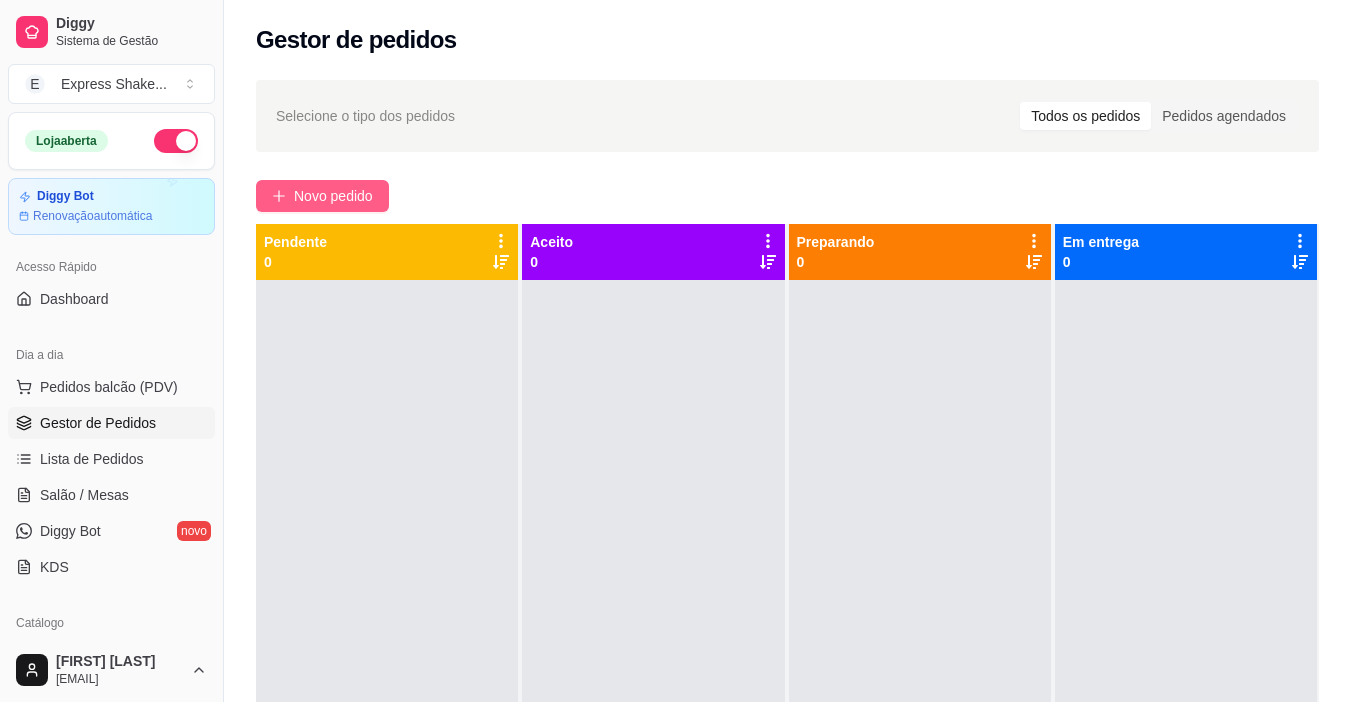 click on "Novo pedido" at bounding box center [333, 196] 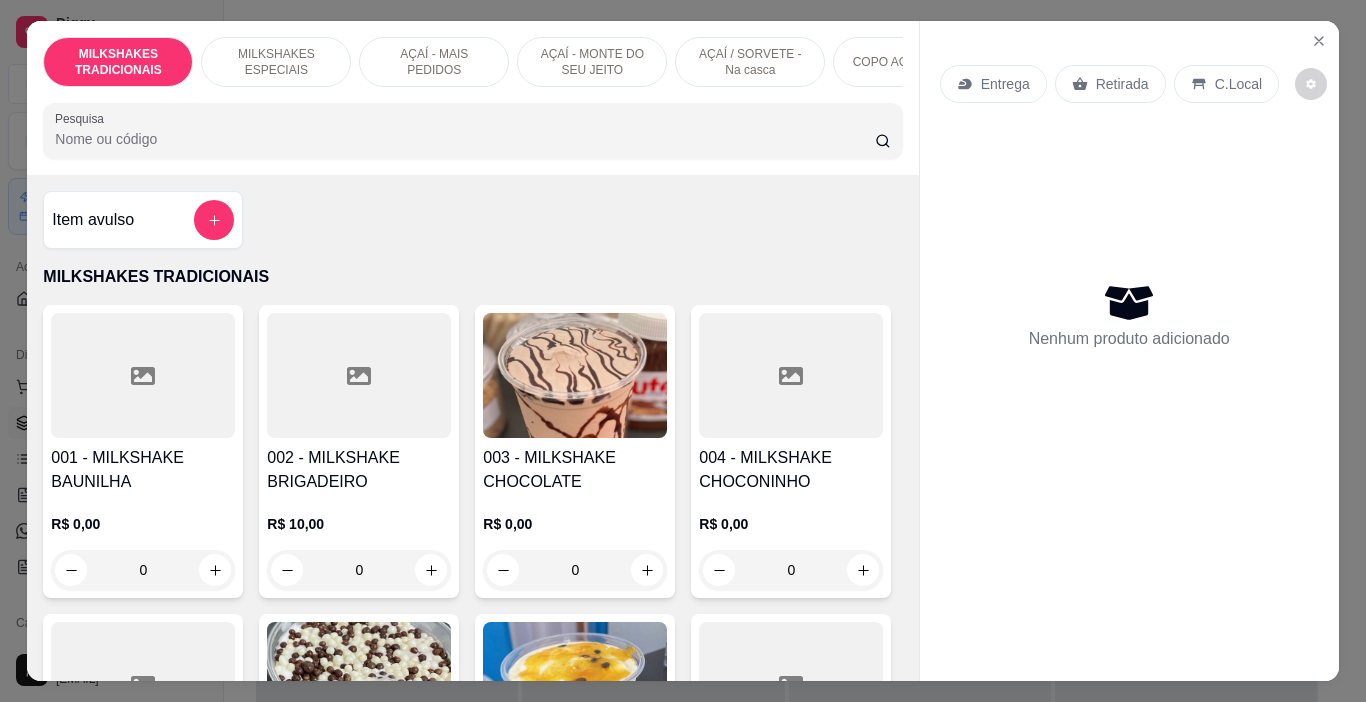 scroll, scrollTop: 0, scrollLeft: 752, axis: horizontal 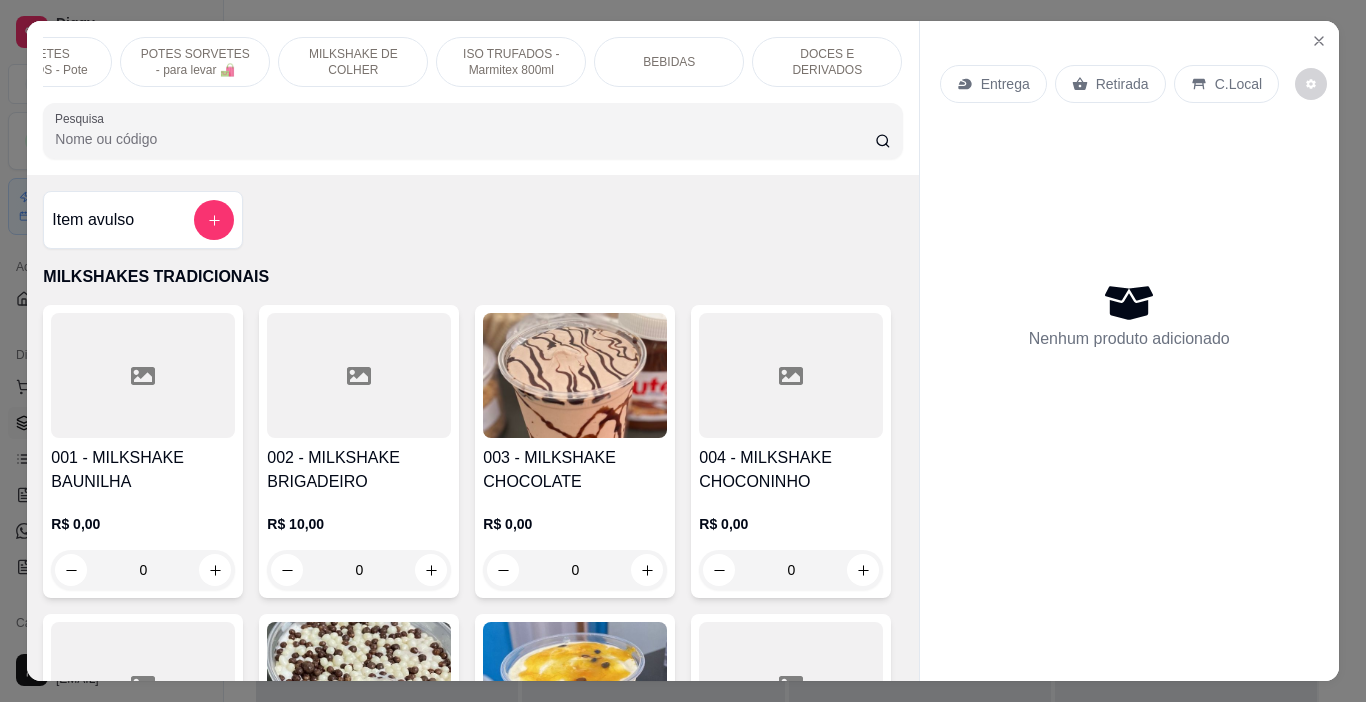 click on "DOCES E DERIVADOS" at bounding box center (827, 62) 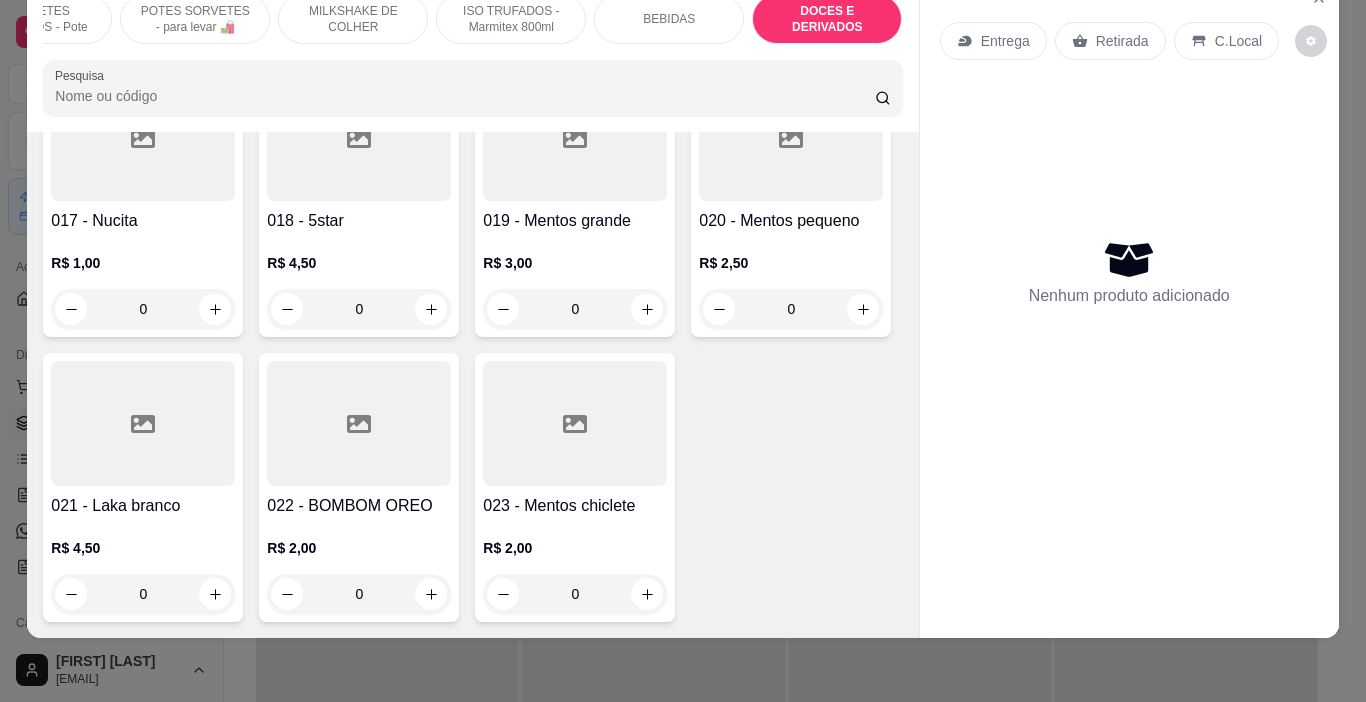 scroll, scrollTop: 9636, scrollLeft: 0, axis: vertical 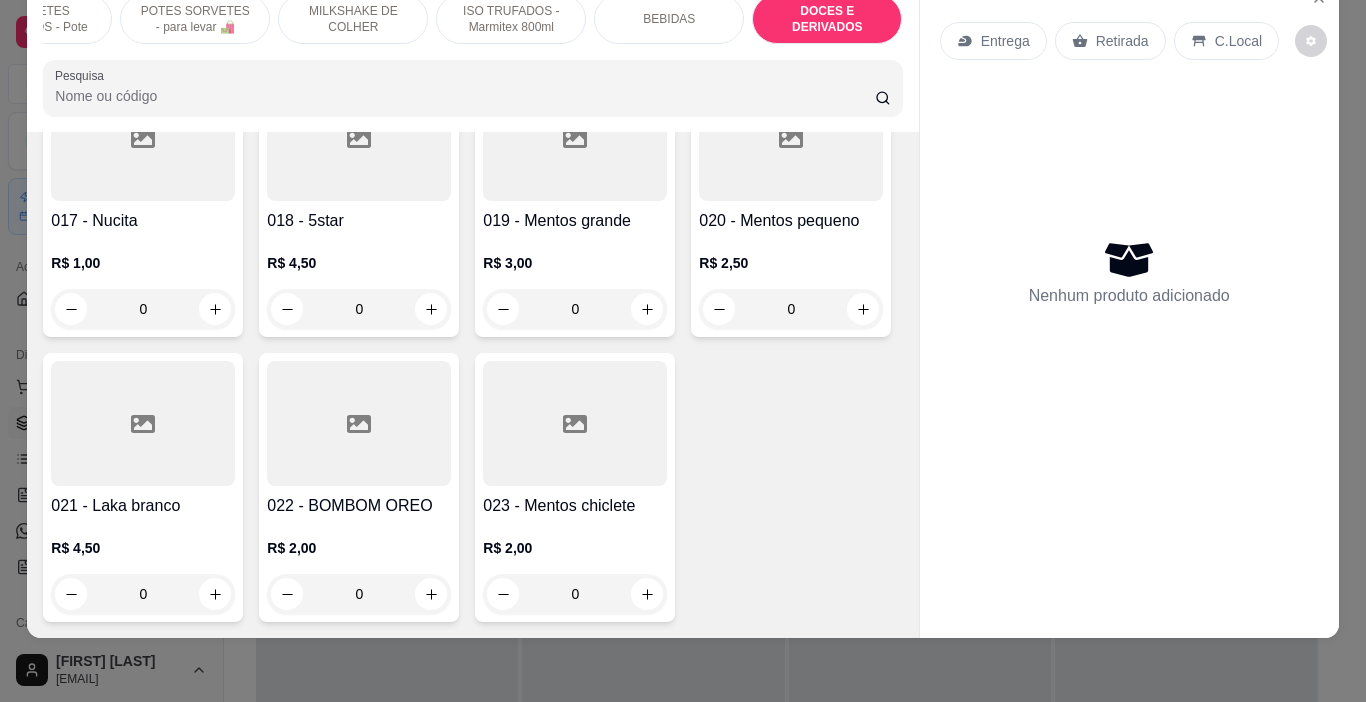 click 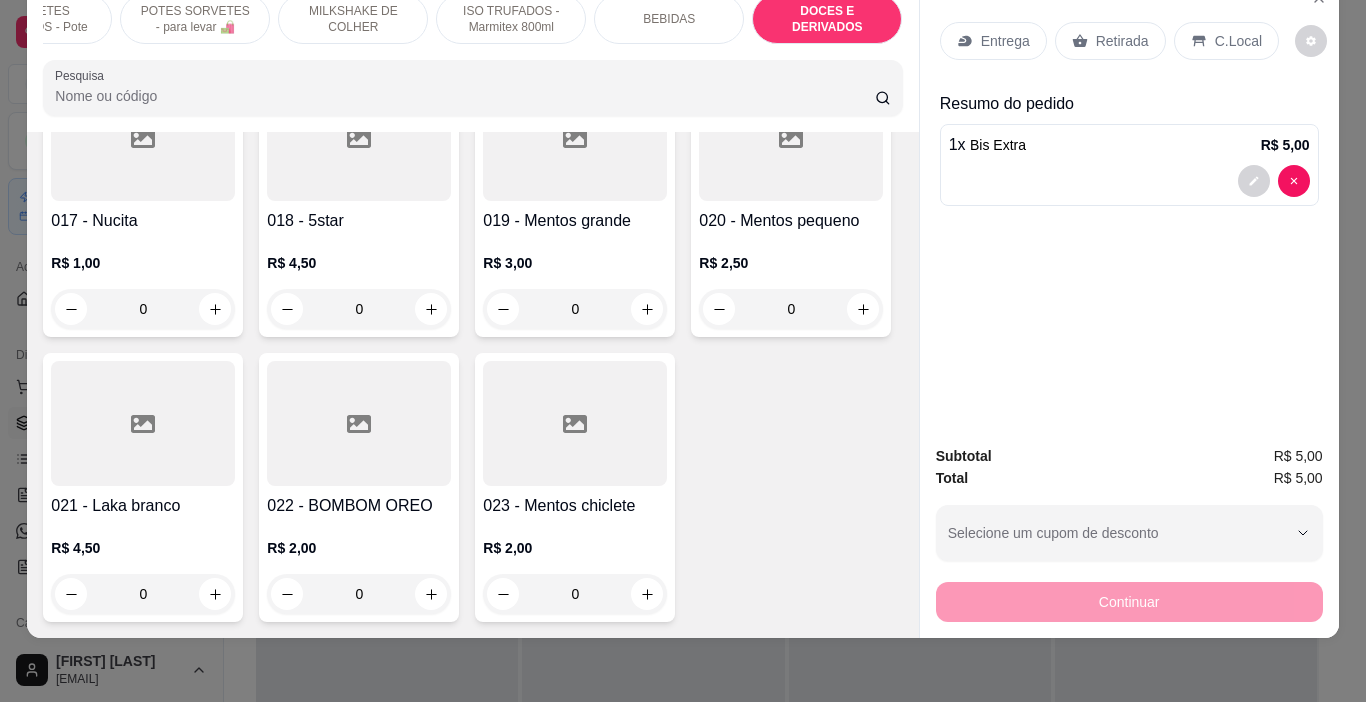 scroll, scrollTop: 9437, scrollLeft: 0, axis: vertical 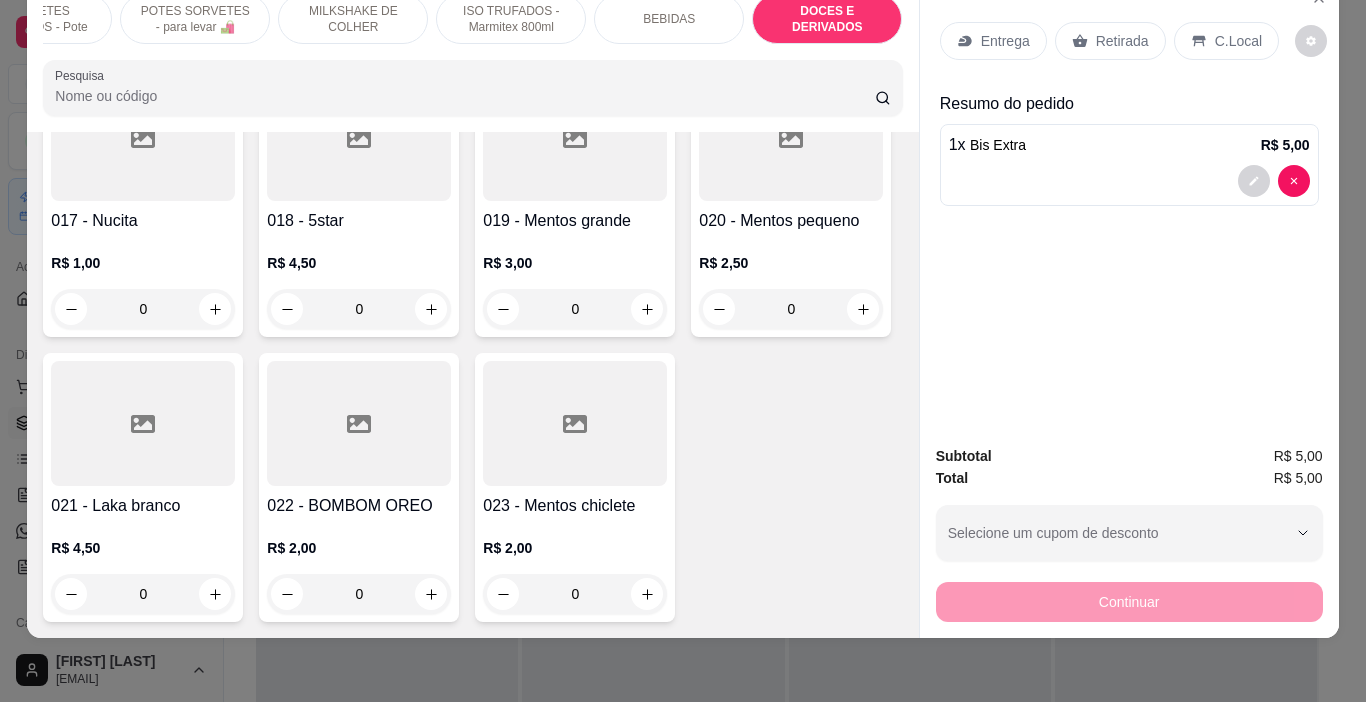 click on "BEBIDAS" at bounding box center (669, 19) 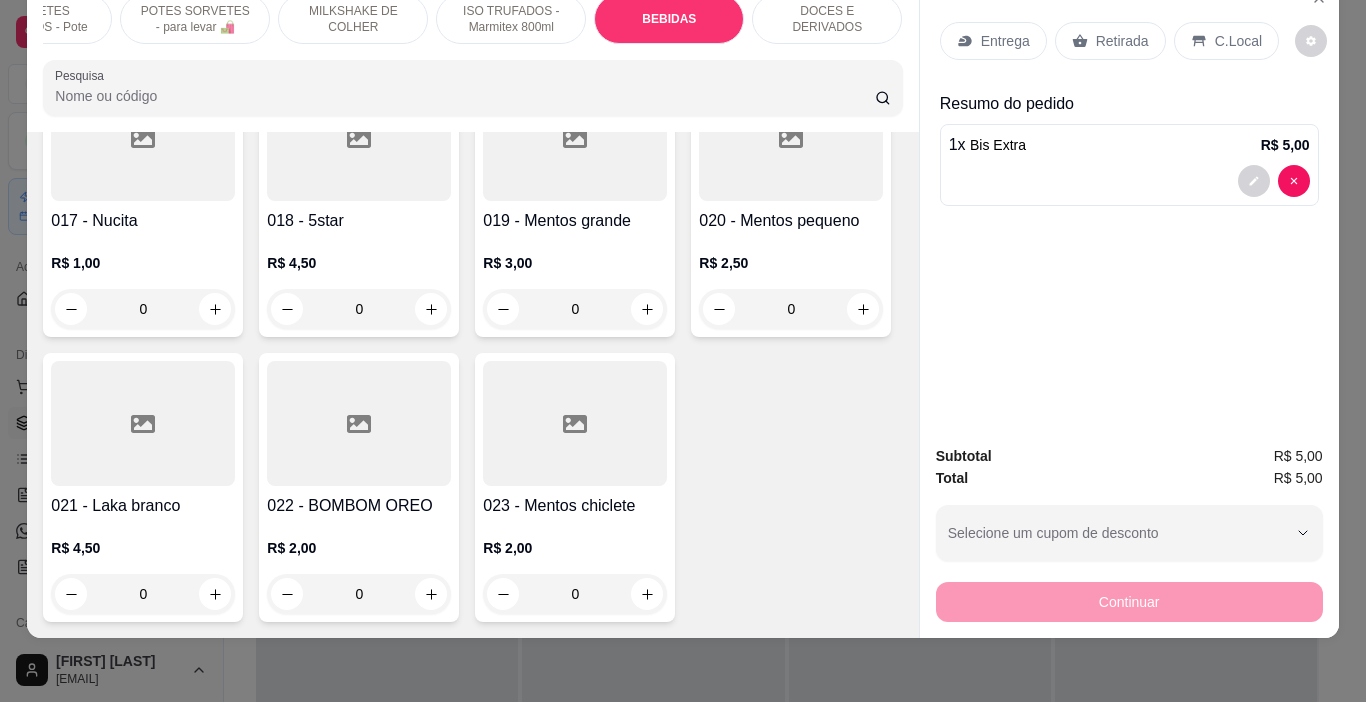 scroll, scrollTop: 9211, scrollLeft: 0, axis: vertical 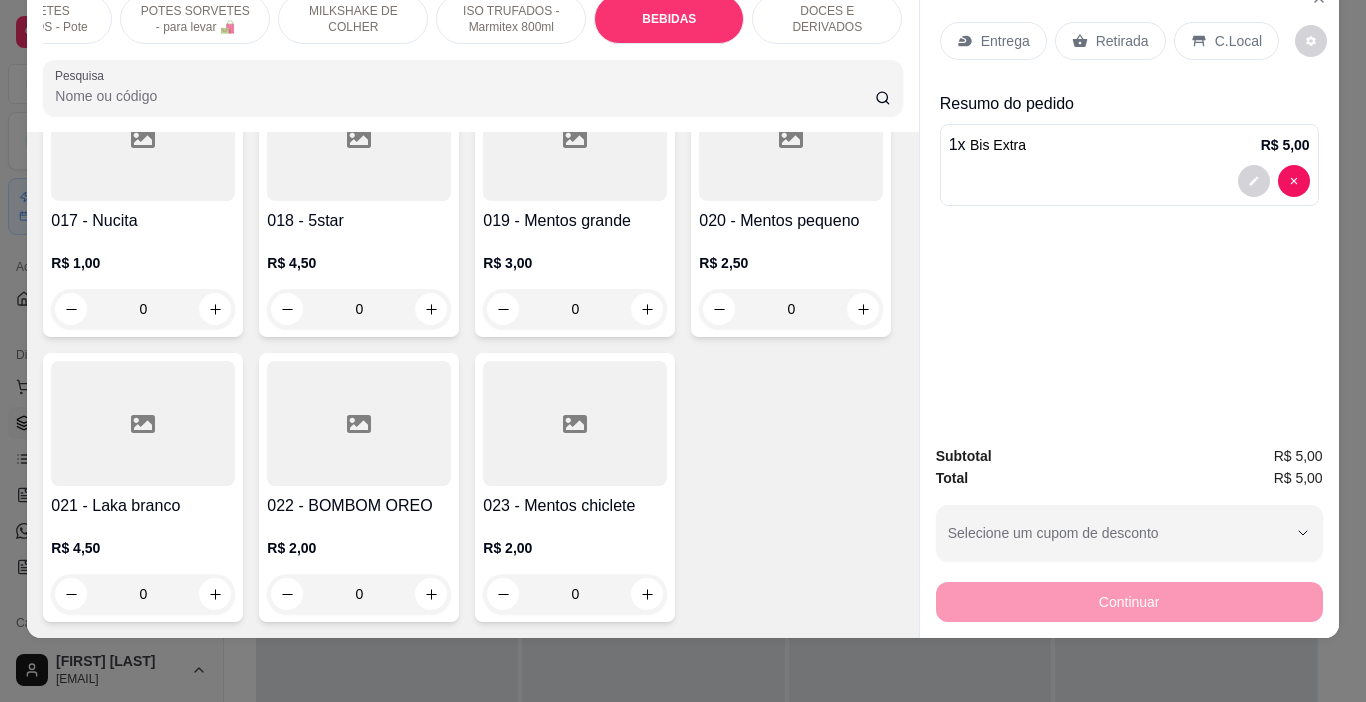click on "0" at bounding box center [143, -588] 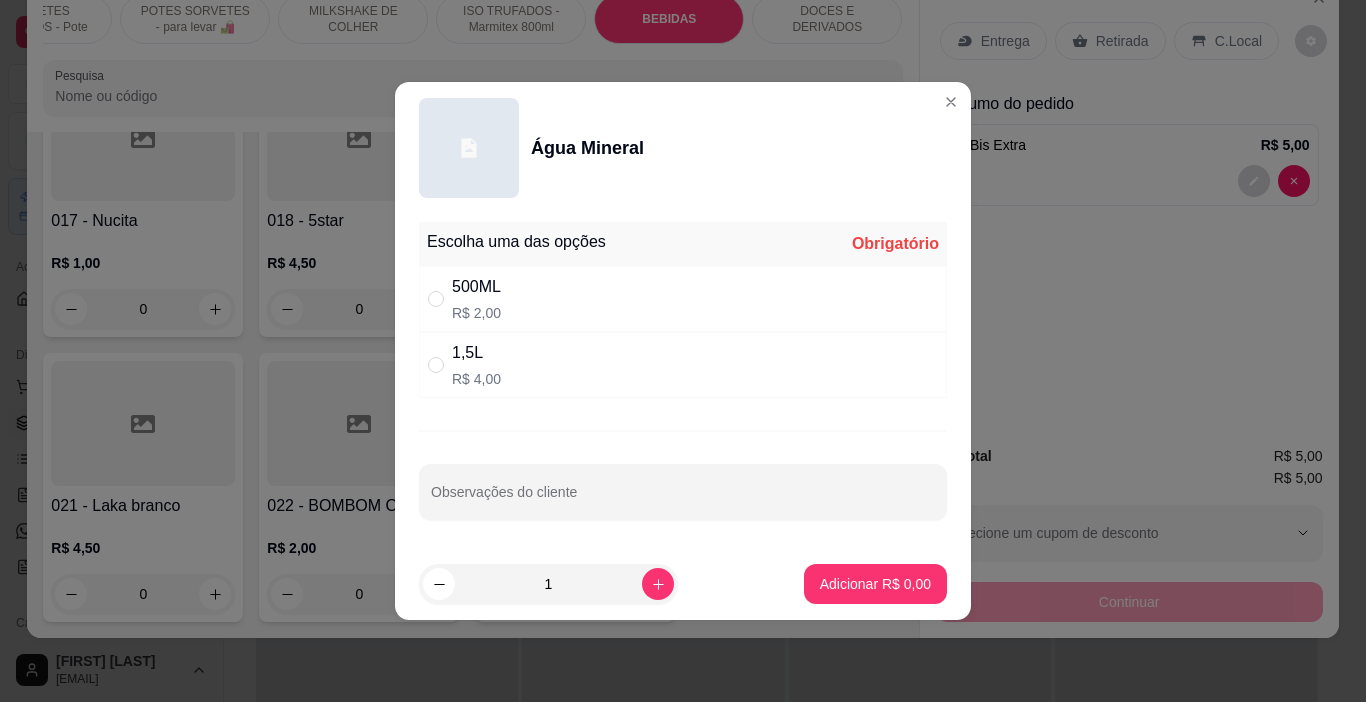 drag, startPoint x: 540, startPoint y: 301, endPoint x: 575, endPoint y: 321, distance: 40.311287 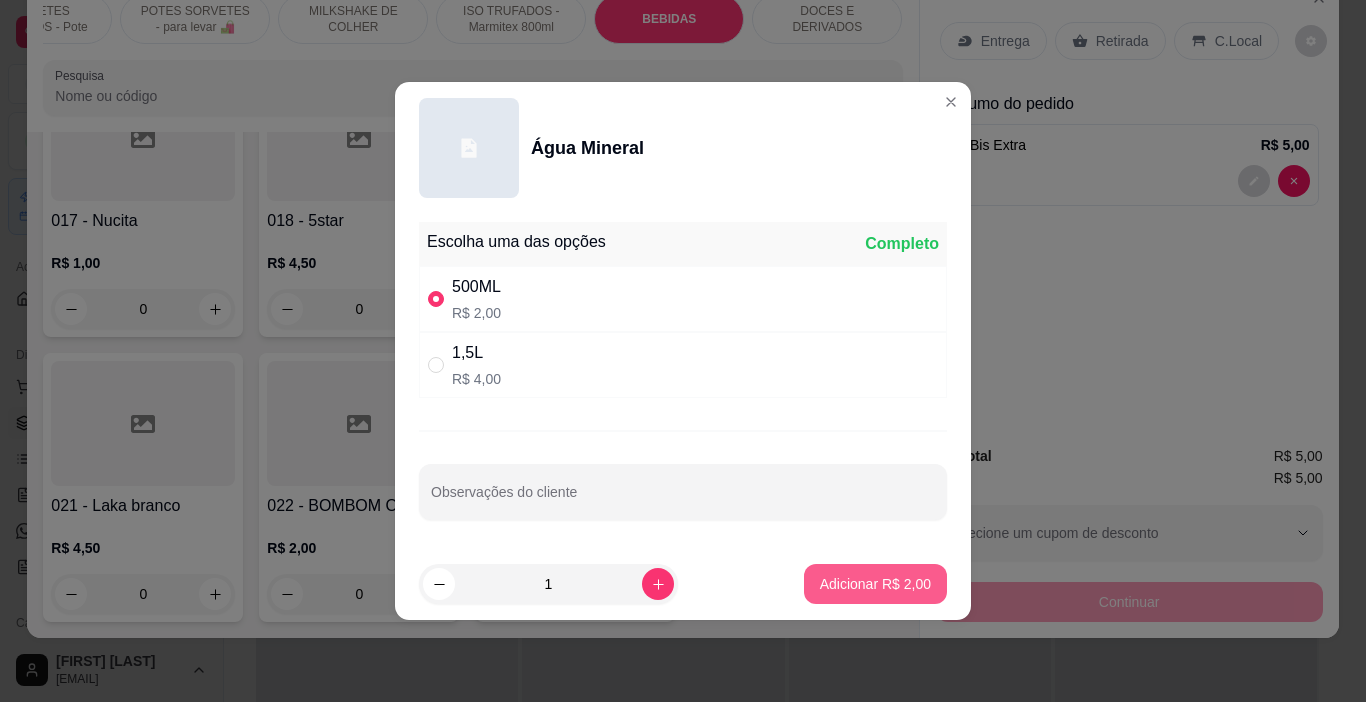 click on "Adicionar   R$ 2,00" at bounding box center [875, 584] 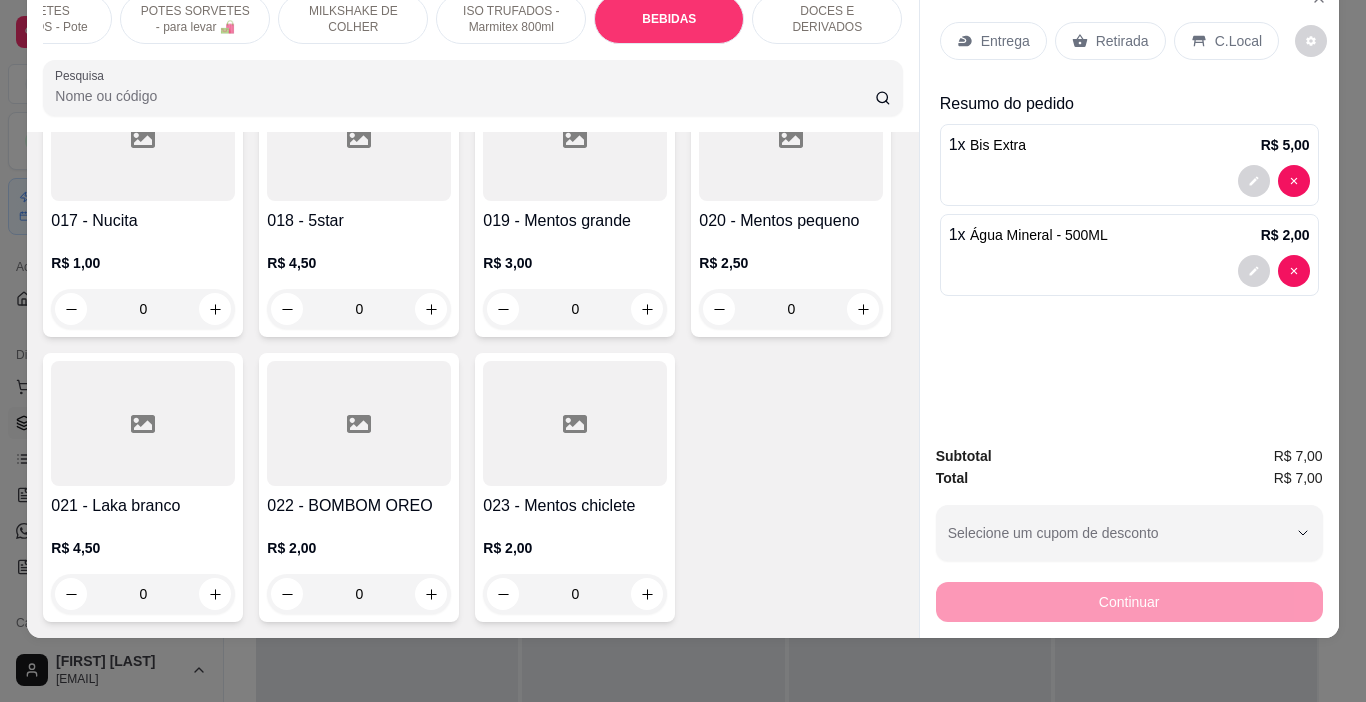 drag, startPoint x: 1226, startPoint y: 30, endPoint x: 1183, endPoint y: 43, distance: 44.922153 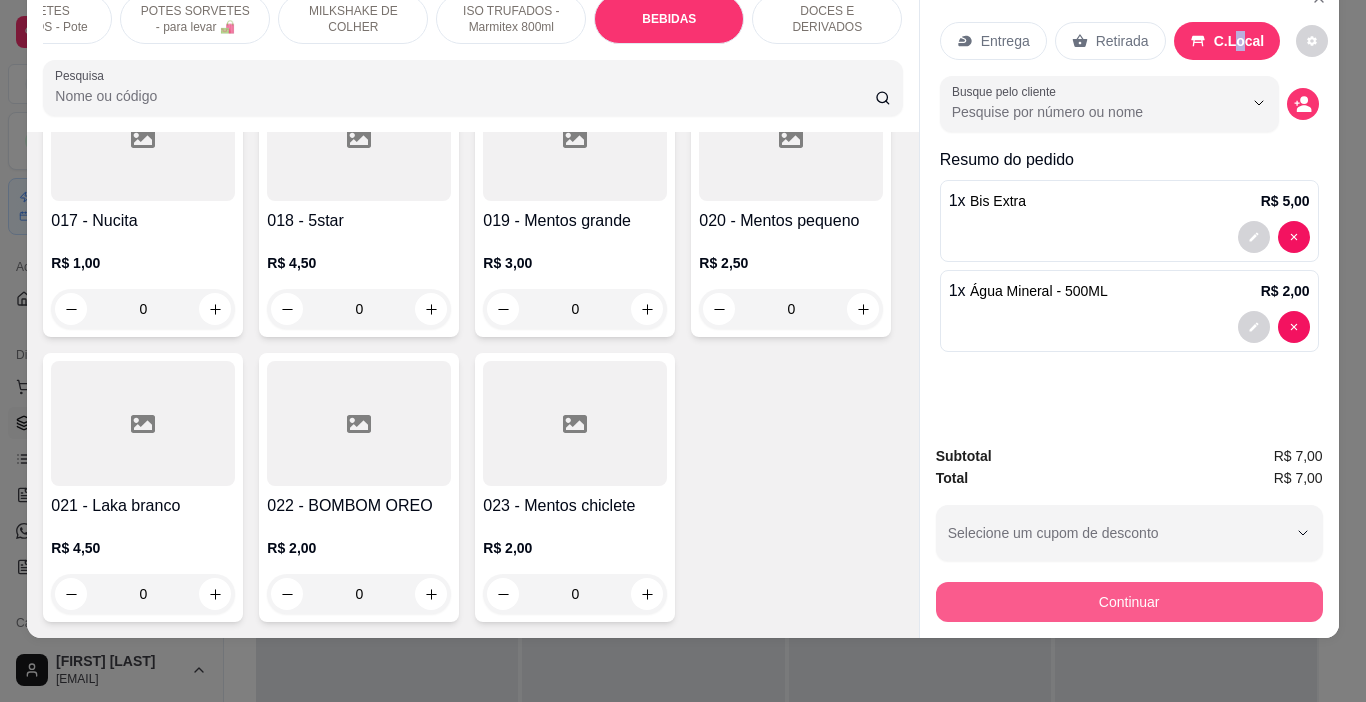 click on "Continuar" at bounding box center (1129, 602) 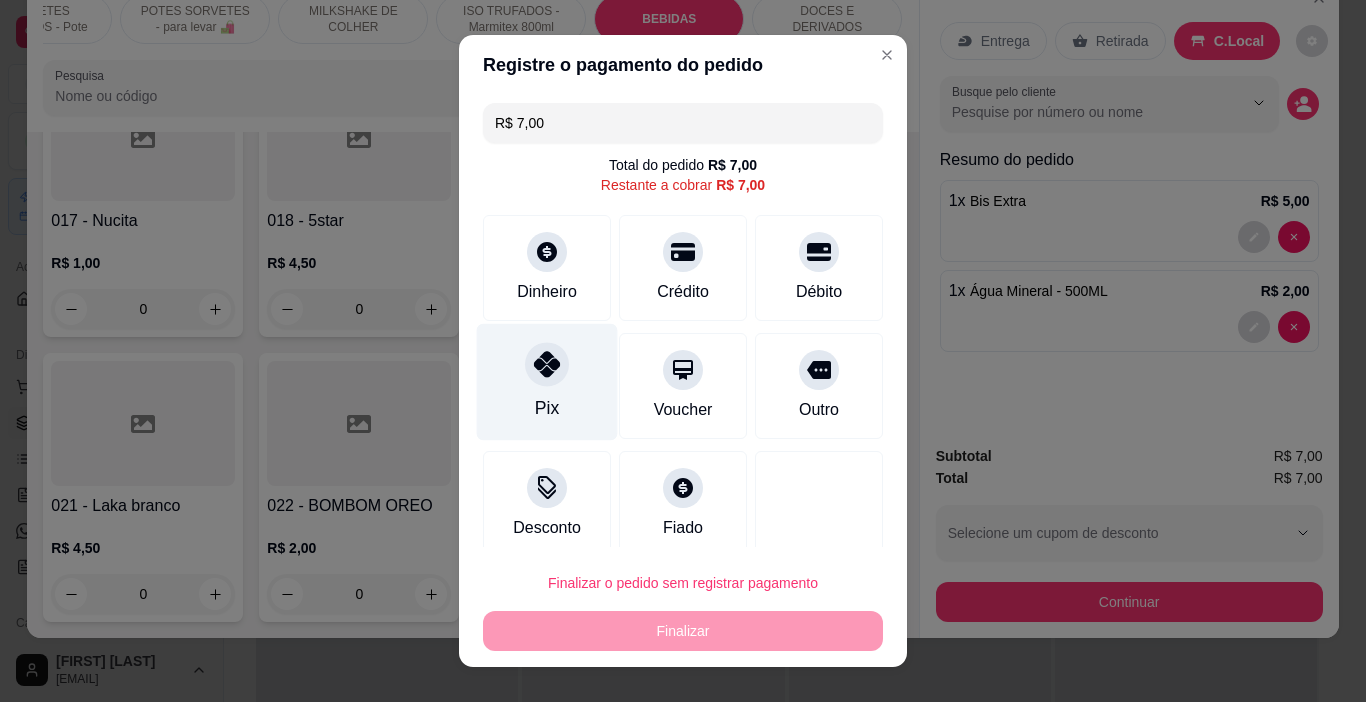 click on "Pix" at bounding box center [547, 382] 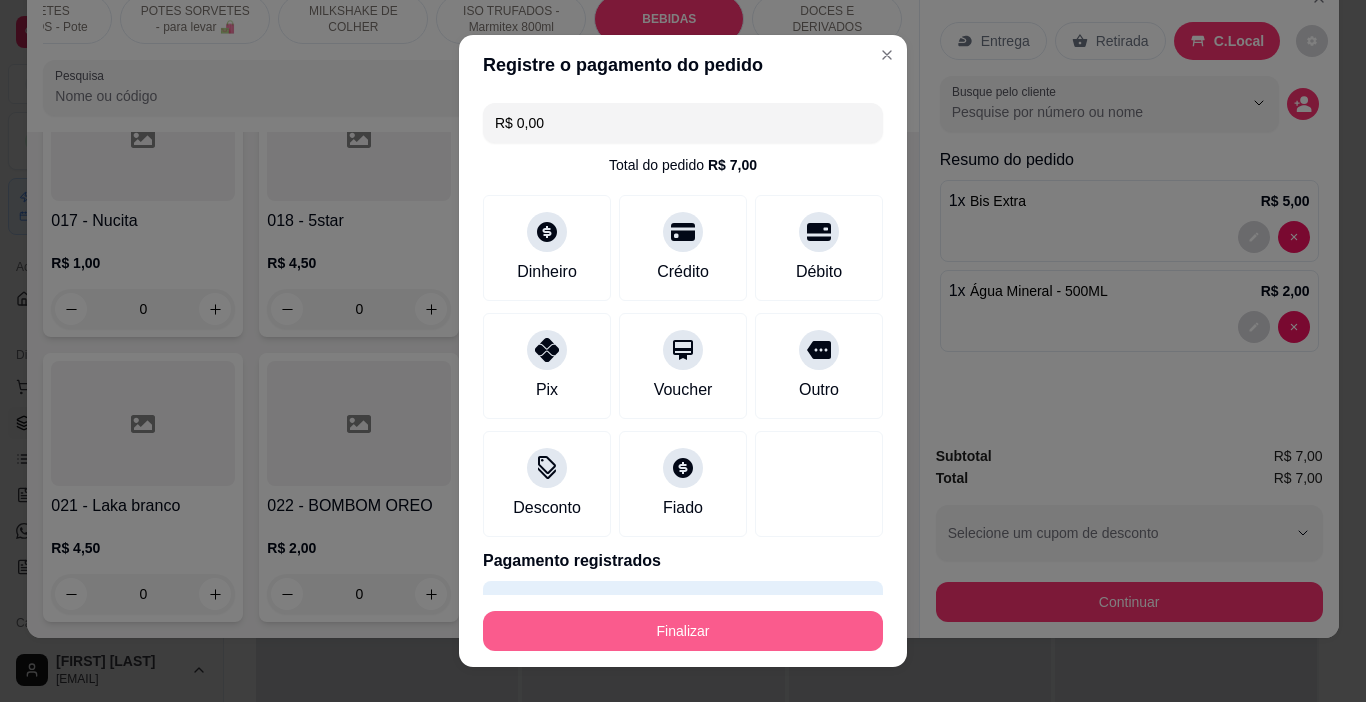 click on "Finalizar" at bounding box center [683, 631] 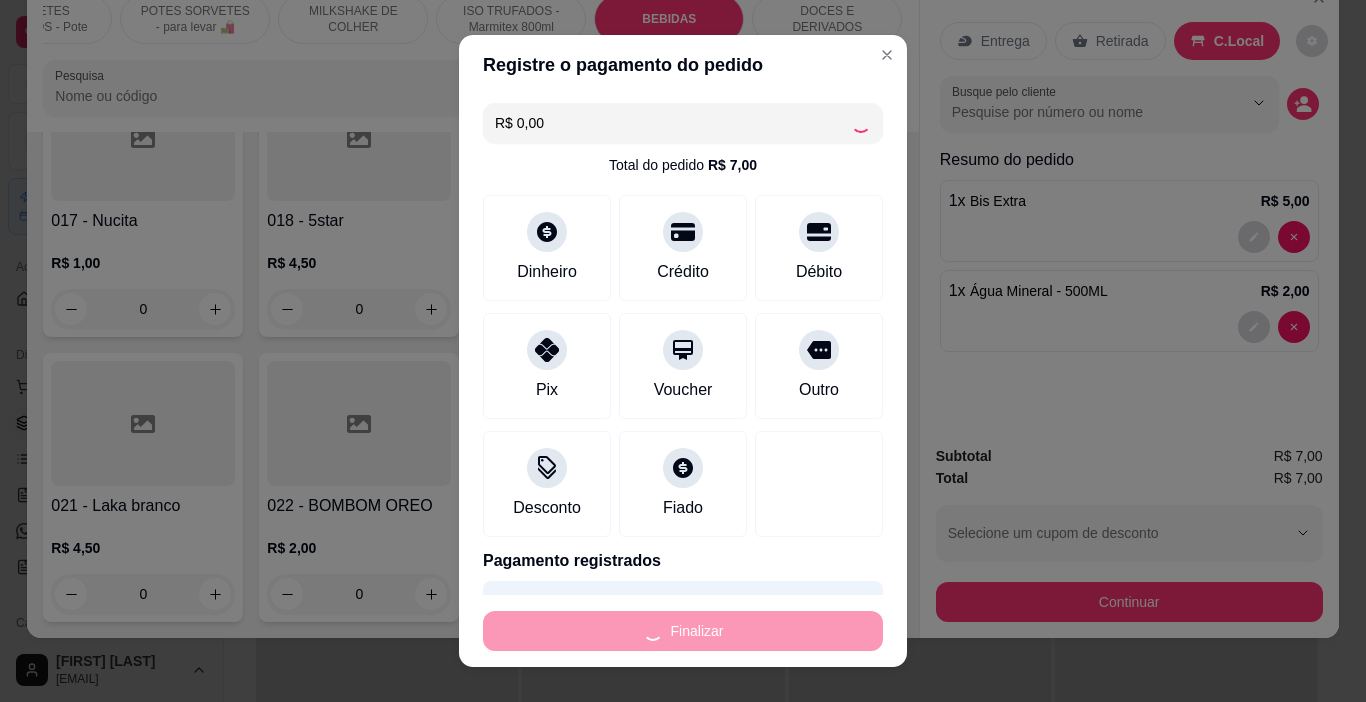 type on "0" 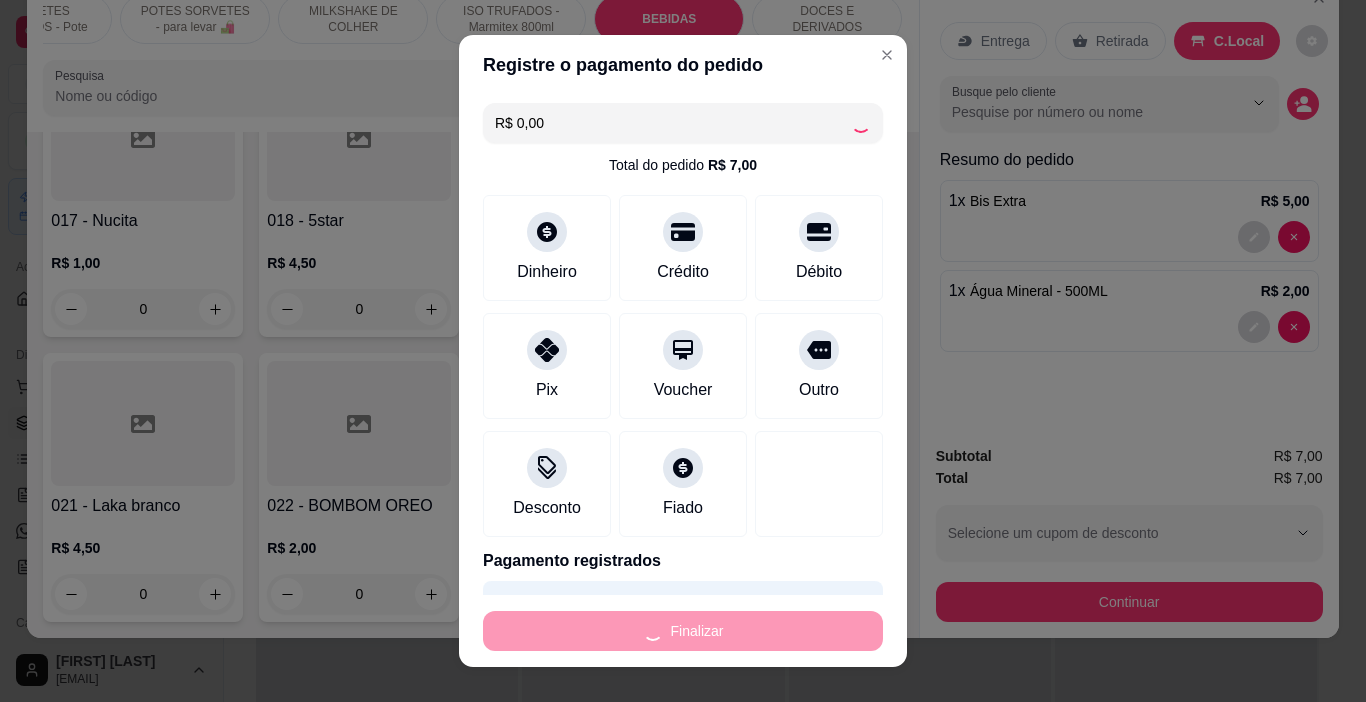 type on "0" 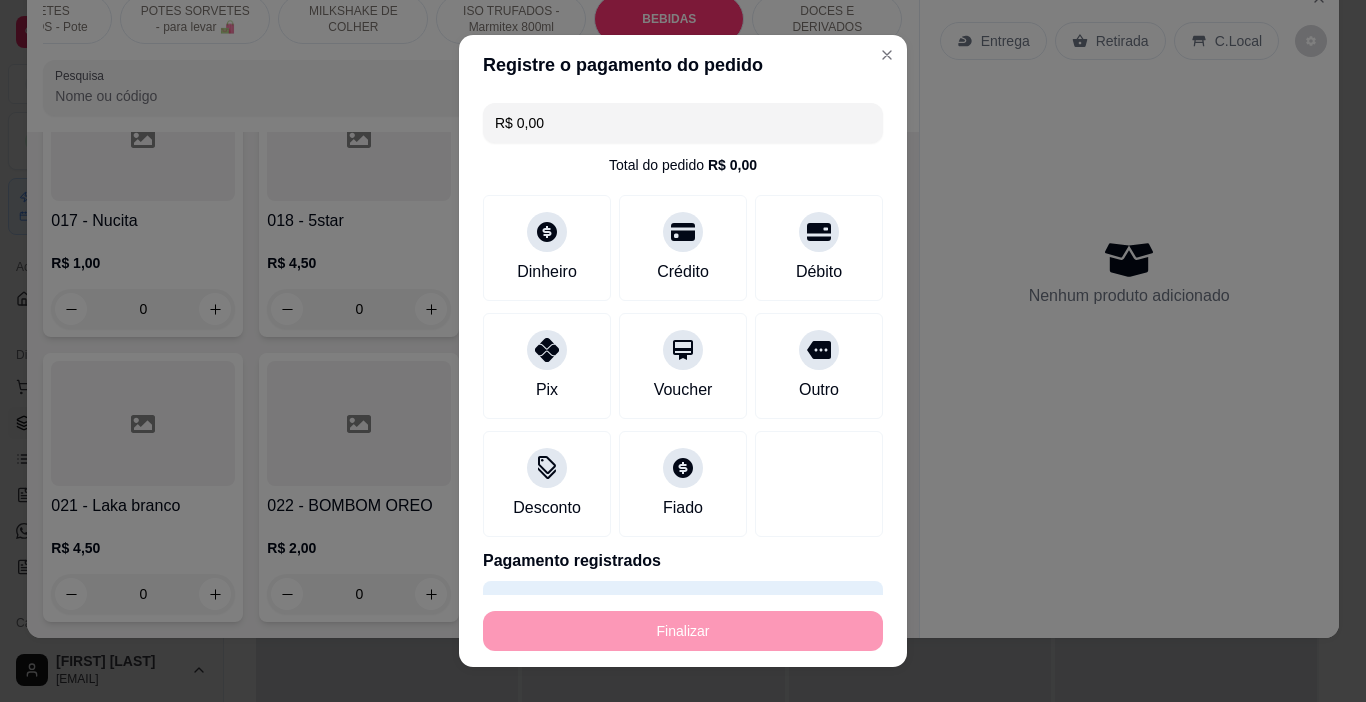 type on "-R$ 7,00" 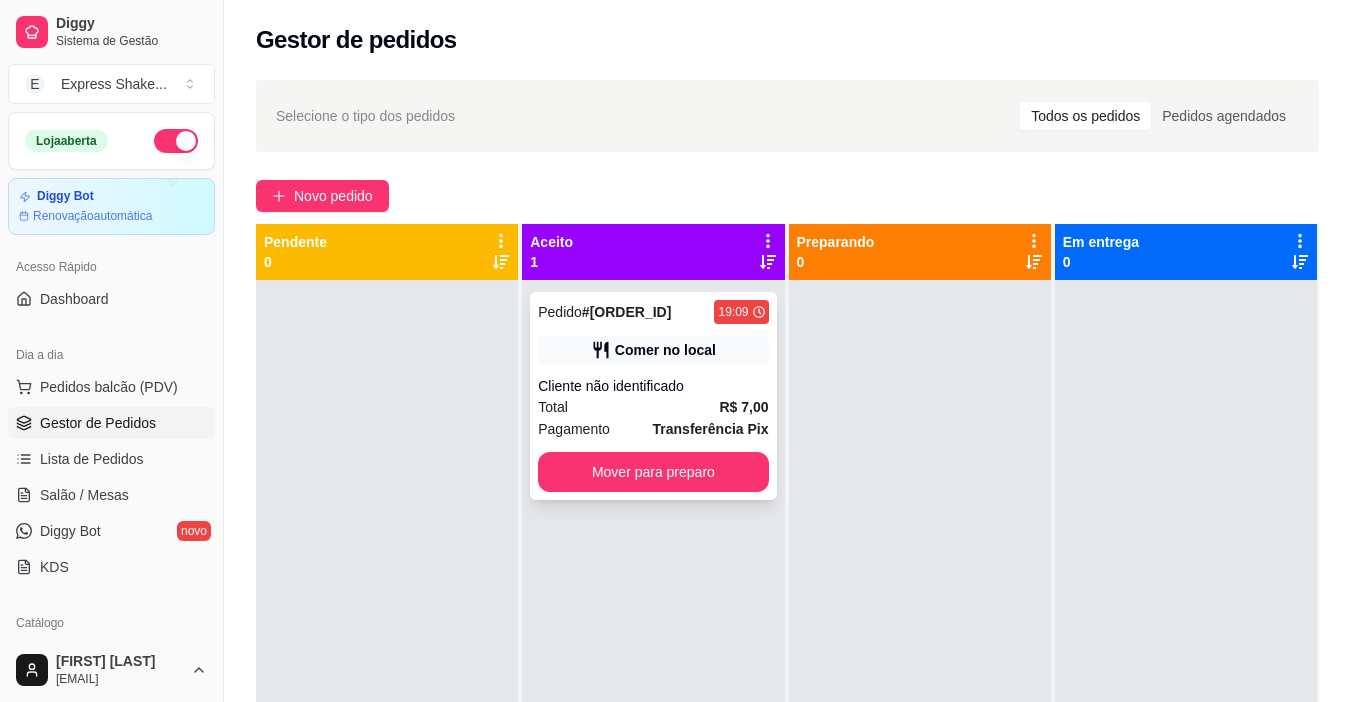 click on "19:09" at bounding box center (741, 312) 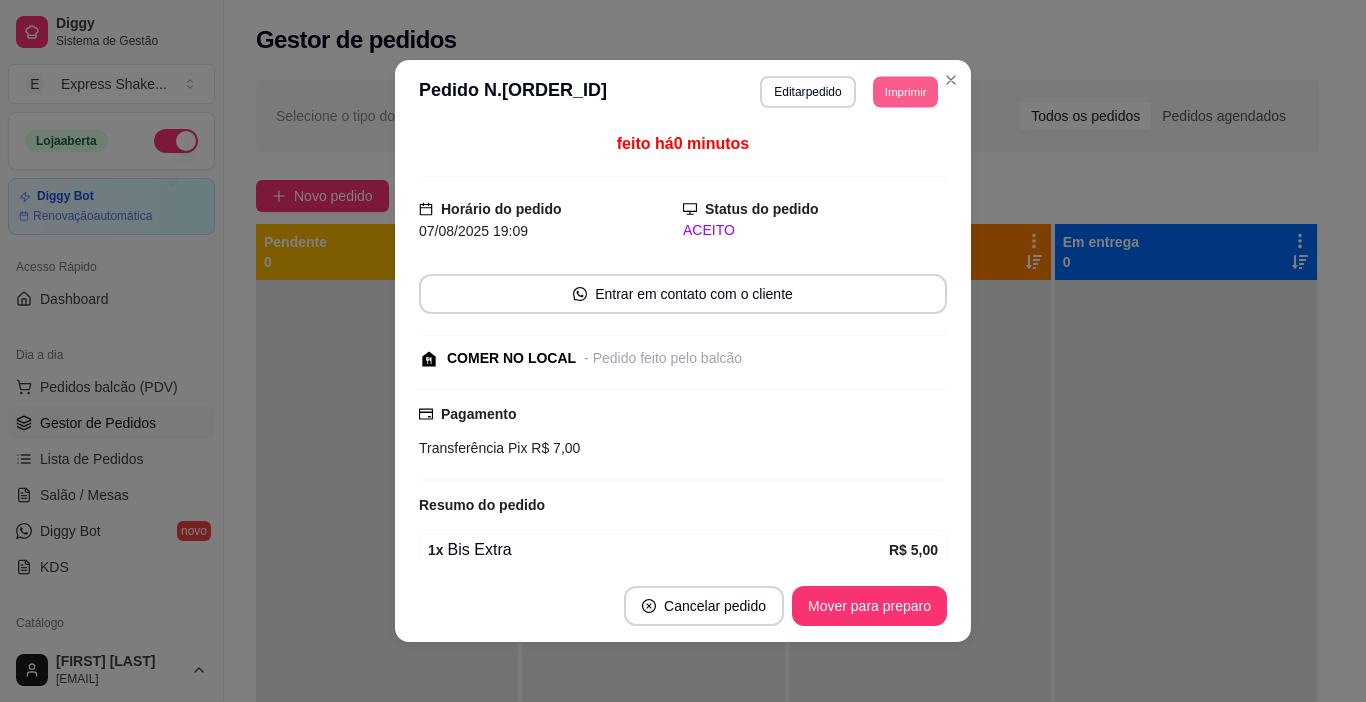 click on "Imprimir" at bounding box center [905, 91] 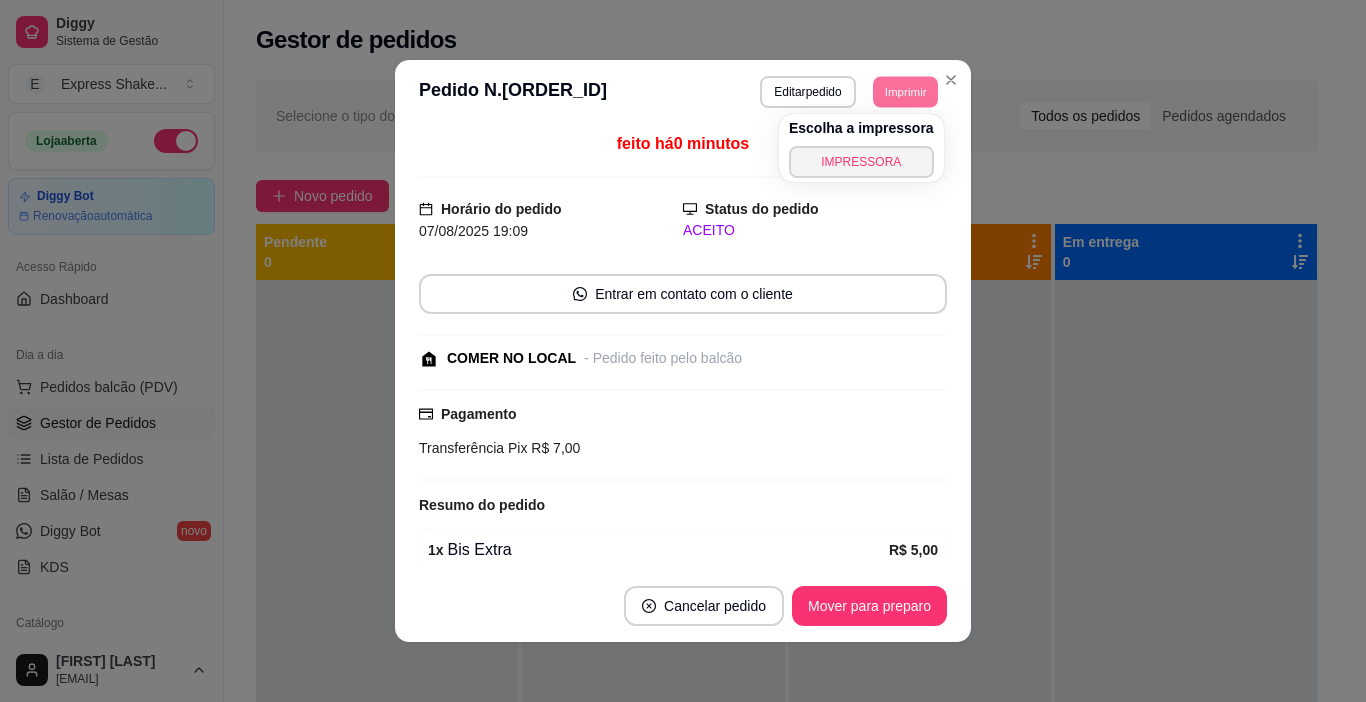 click on "IMPRESSORA" at bounding box center [861, 162] 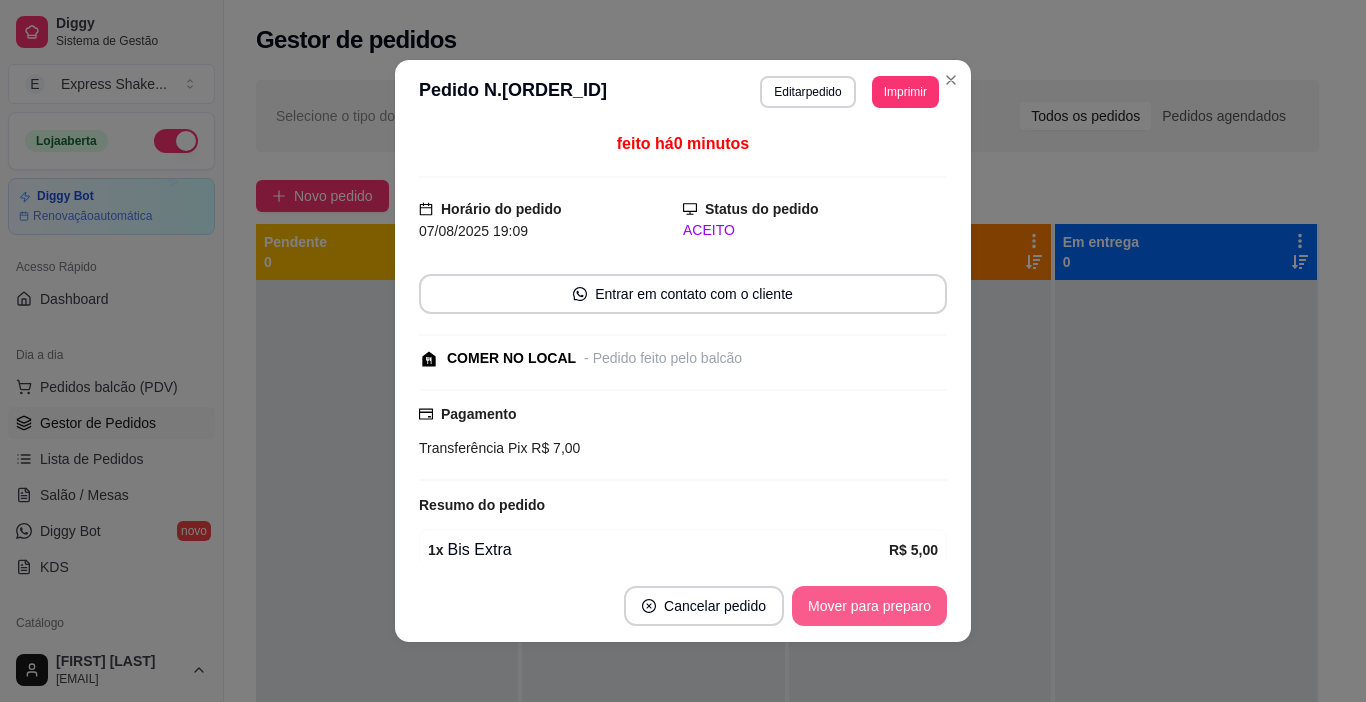 click on "Mover para preparo" at bounding box center (869, 606) 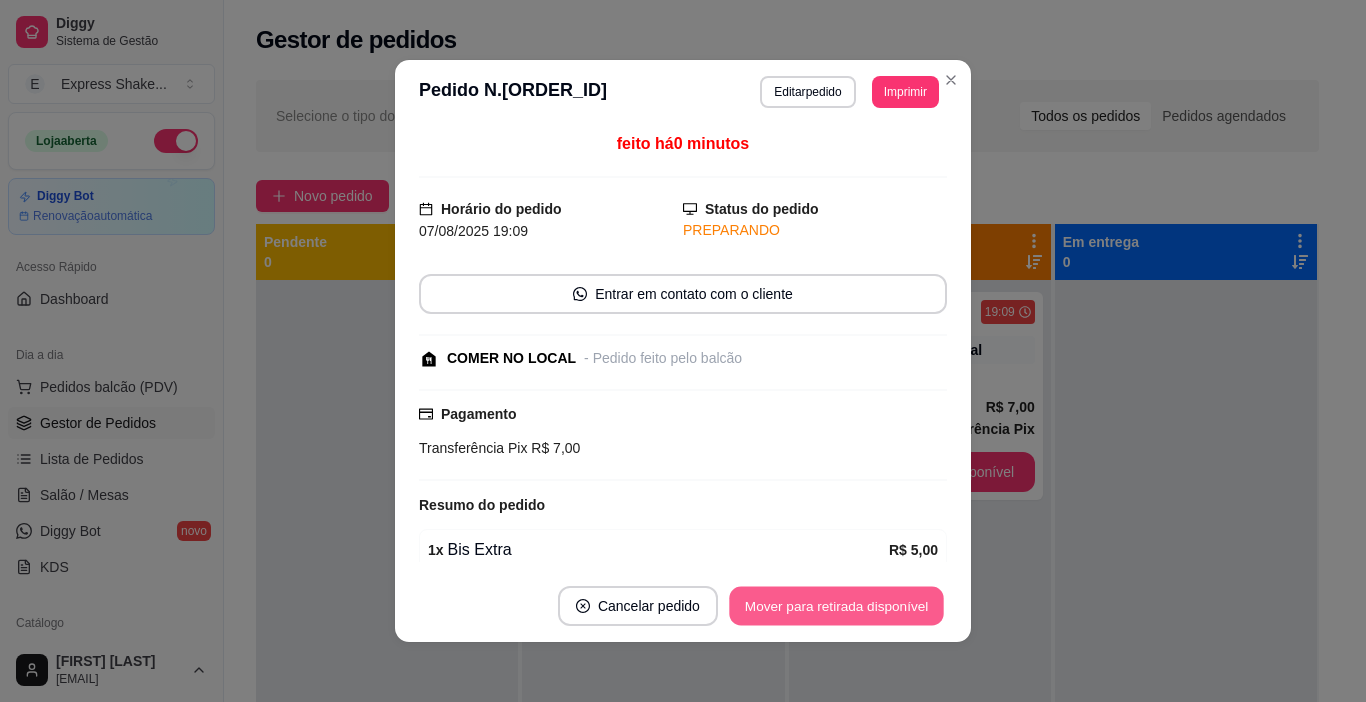 click on "Mover para retirada disponível" at bounding box center [836, 606] 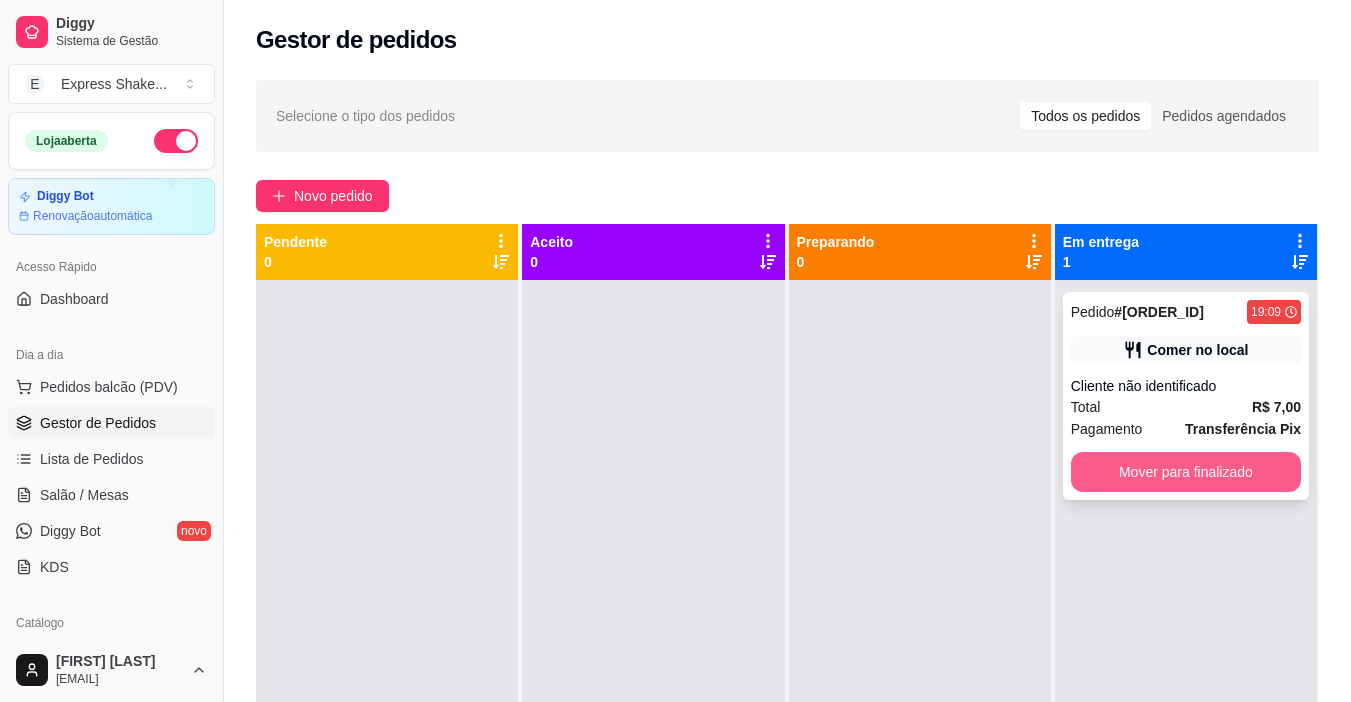 click on "Mover para finalizado" at bounding box center [1186, 472] 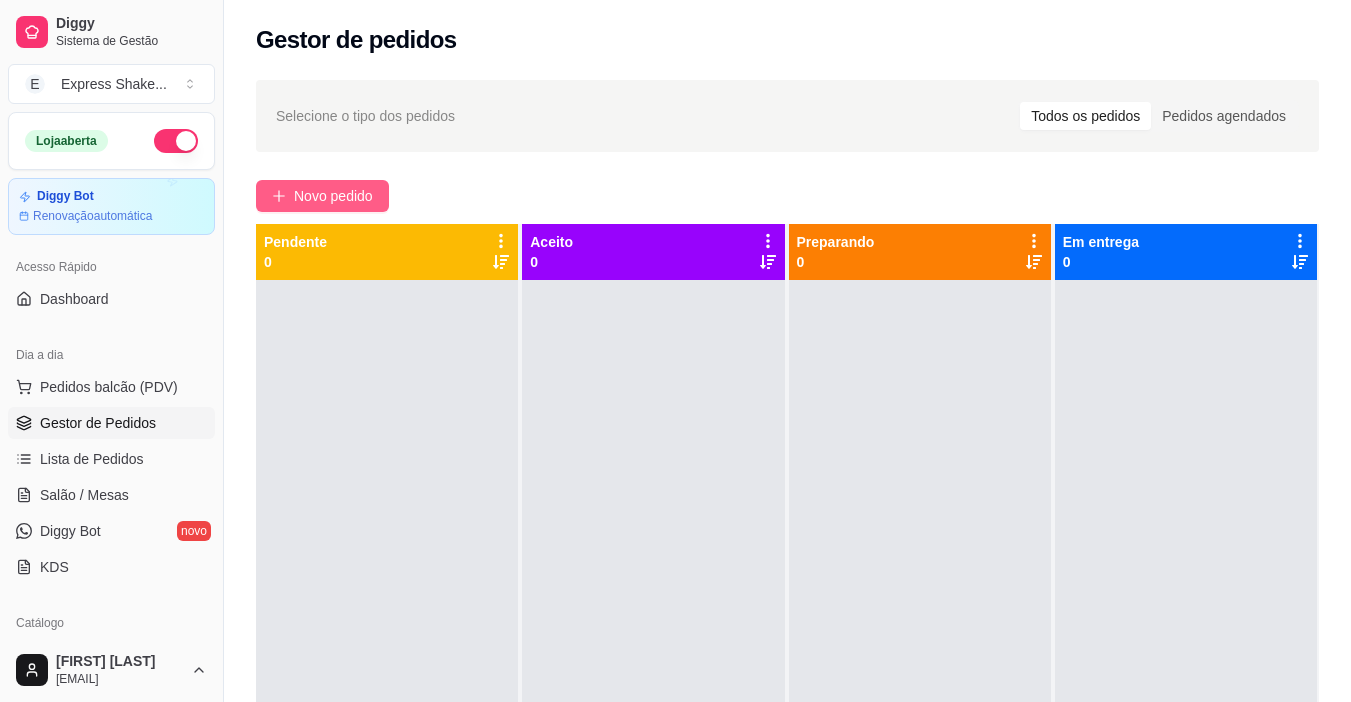 click on "Novo pedido" at bounding box center (333, 196) 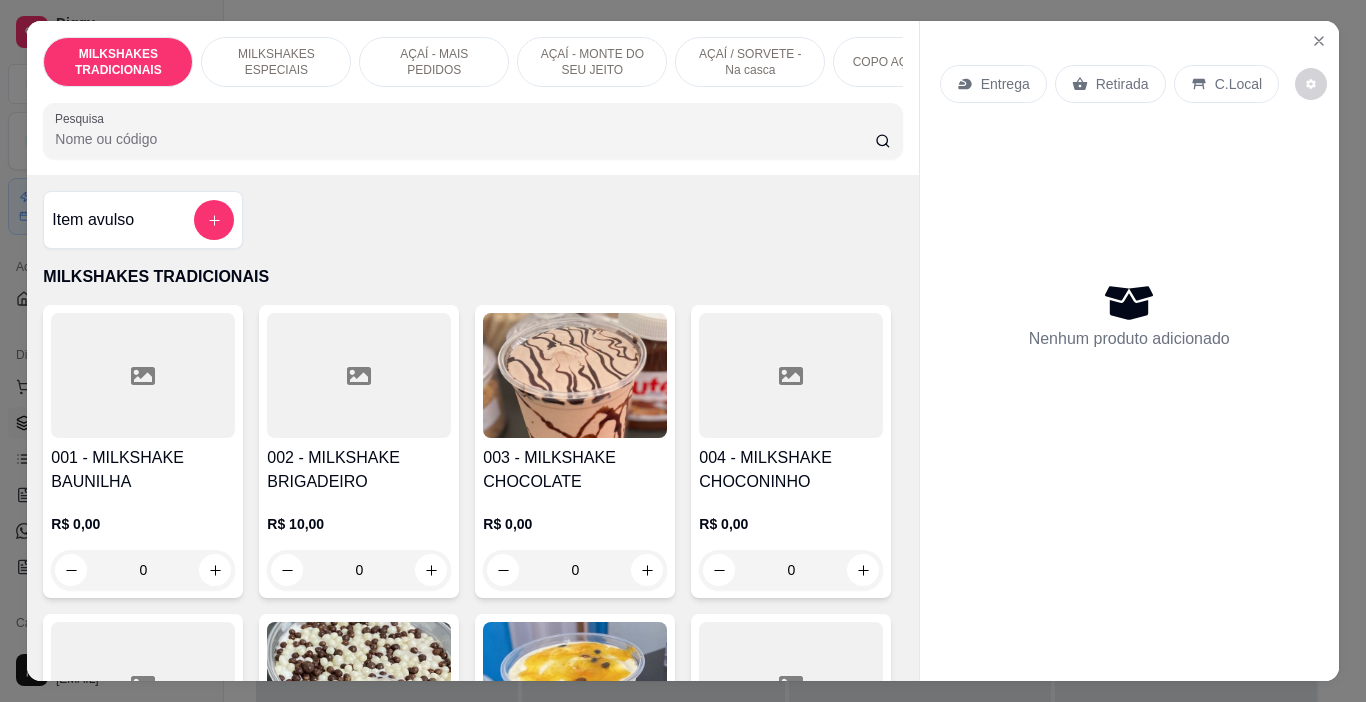 scroll, scrollTop: 0, scrollLeft: 752, axis: horizontal 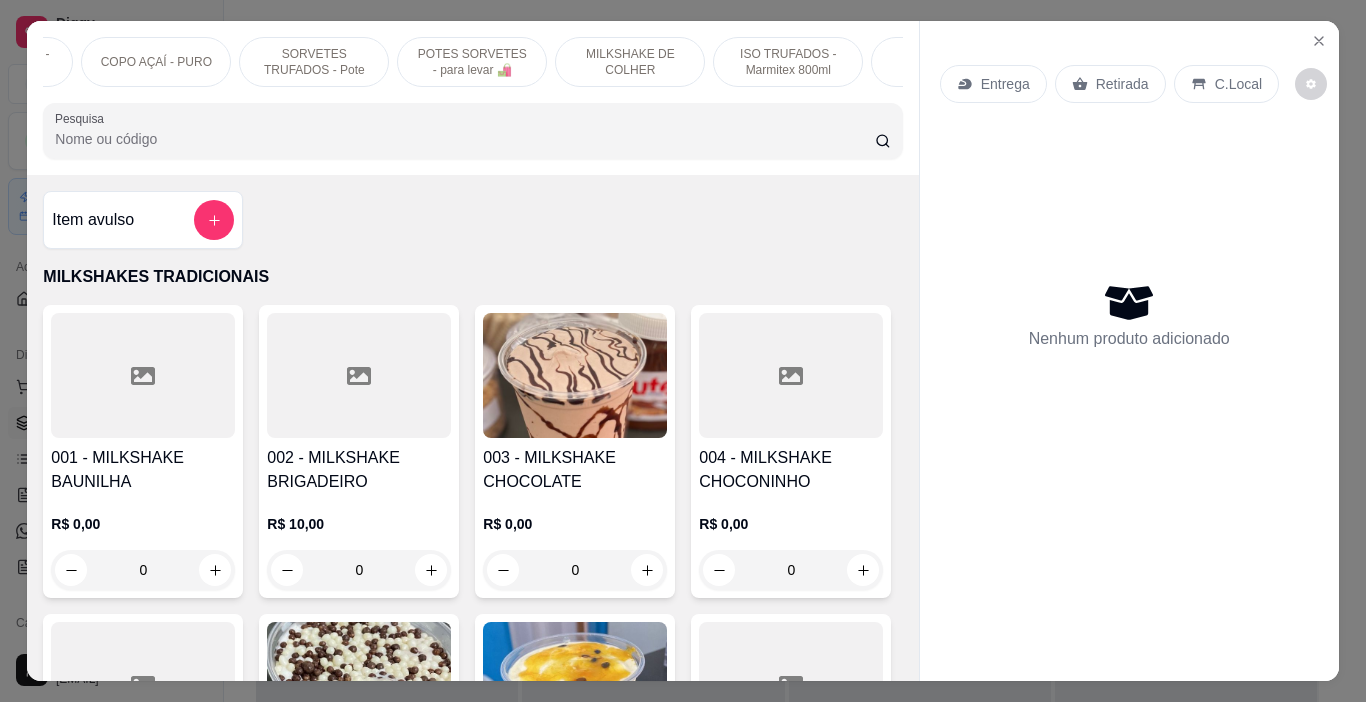 click on "POTES SORVETES - para levar 🛍️" at bounding box center [472, 62] 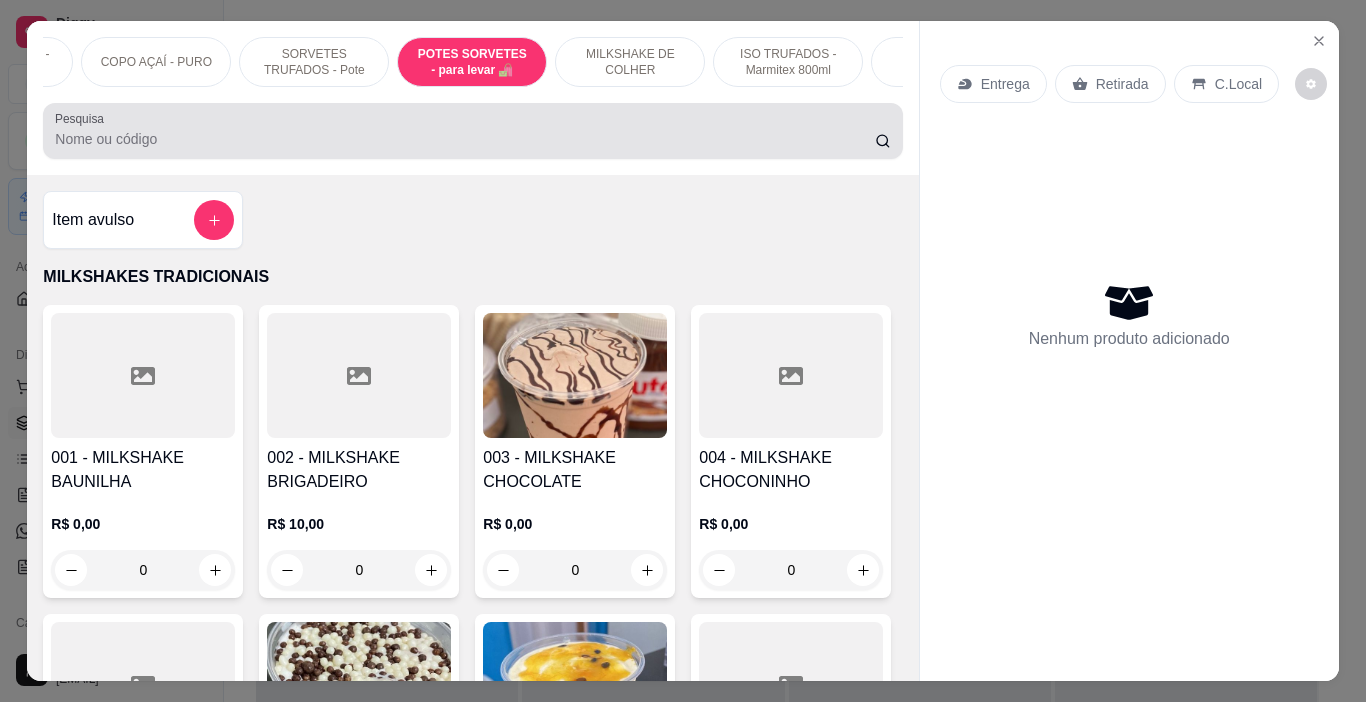 scroll, scrollTop: 7618, scrollLeft: 0, axis: vertical 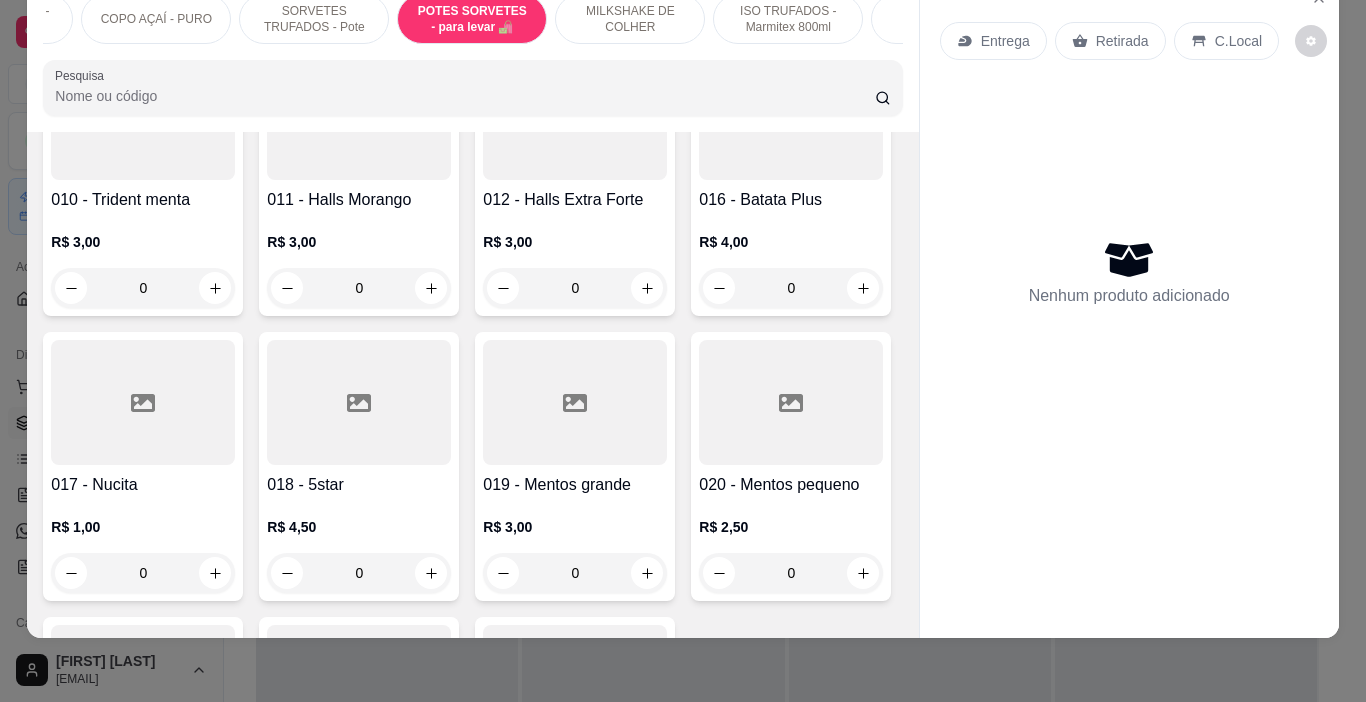 click on "002 - POTE 350ML" at bounding box center [359, -1433] 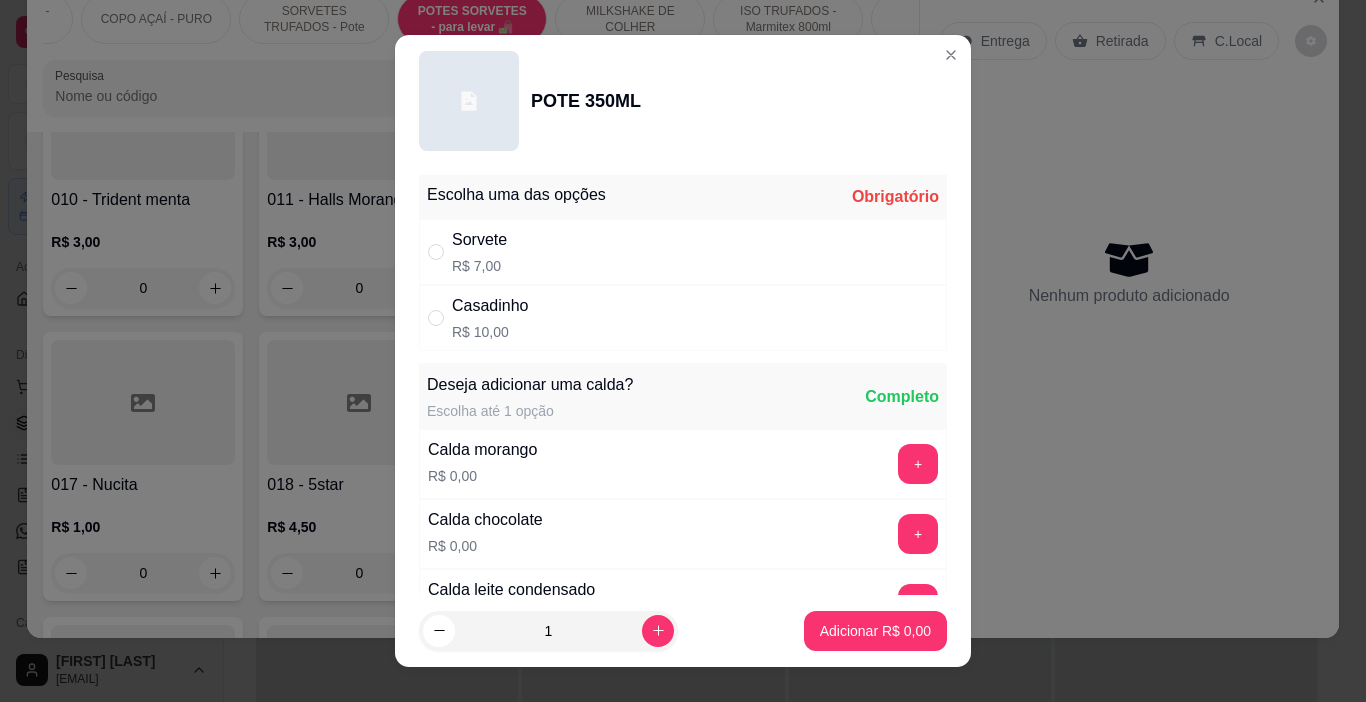 click on "Casadinho" at bounding box center (490, 306) 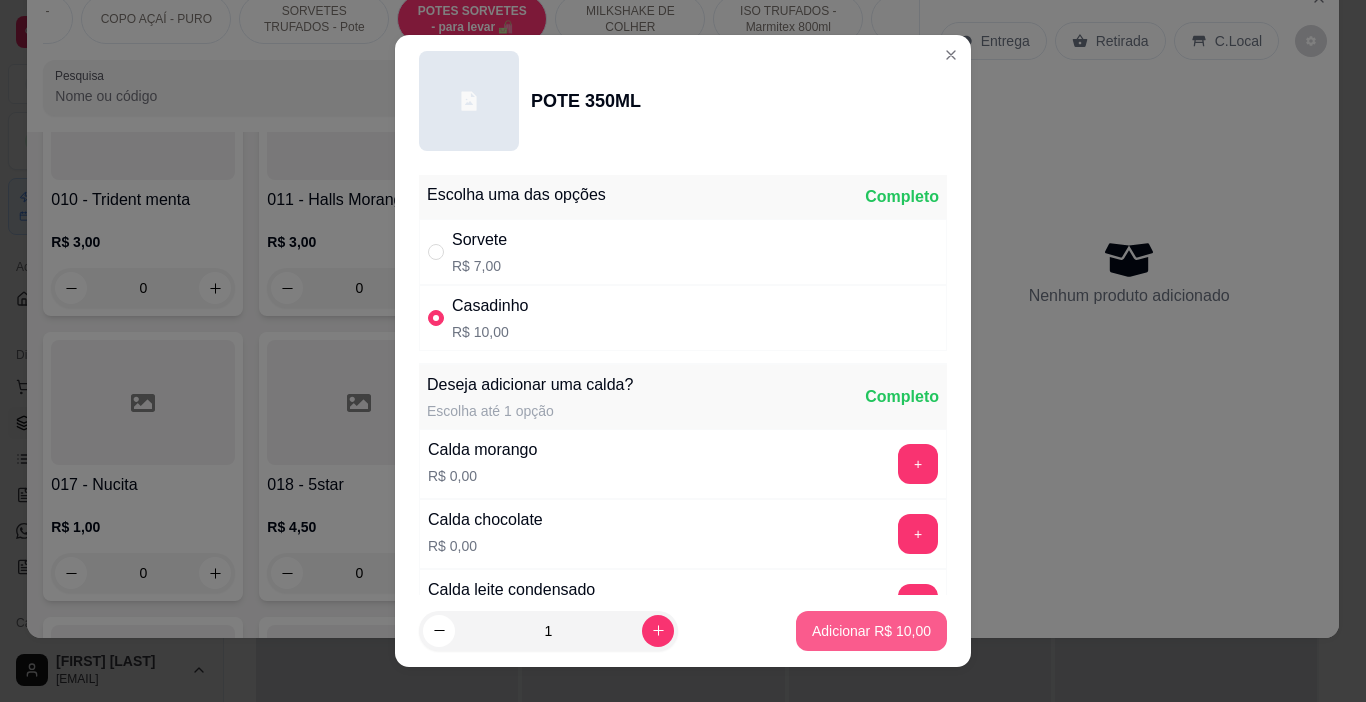click on "Adicionar   R$ 10,00" at bounding box center (871, 631) 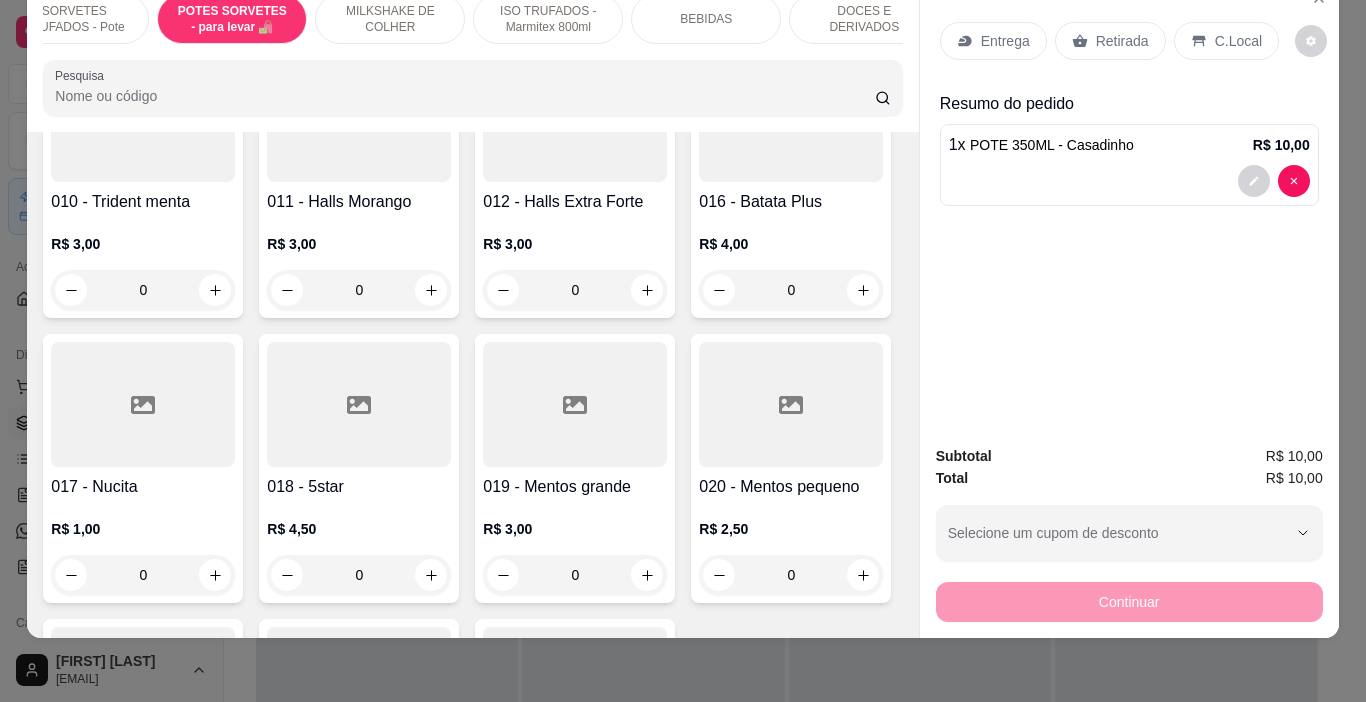 scroll, scrollTop: 0, scrollLeft: 1029, axis: horizontal 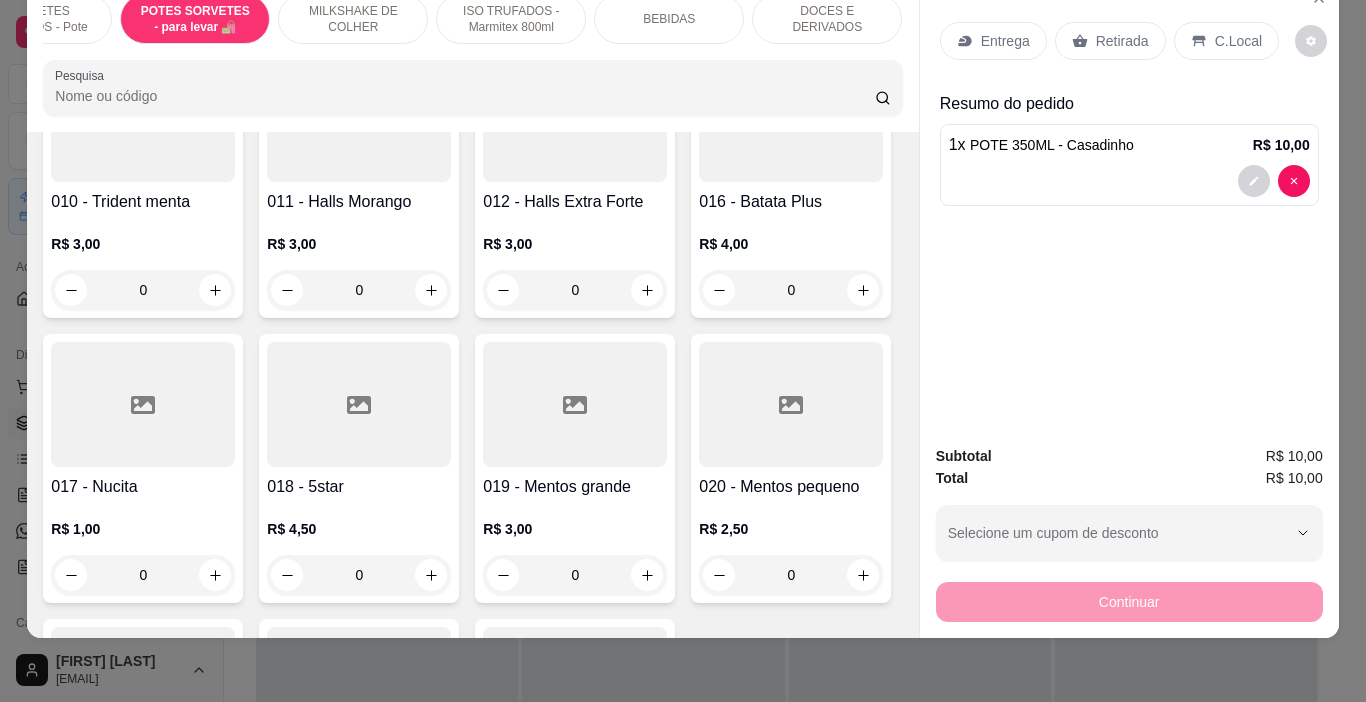 click on "DOCES E DERIVADOS" at bounding box center [827, 19] 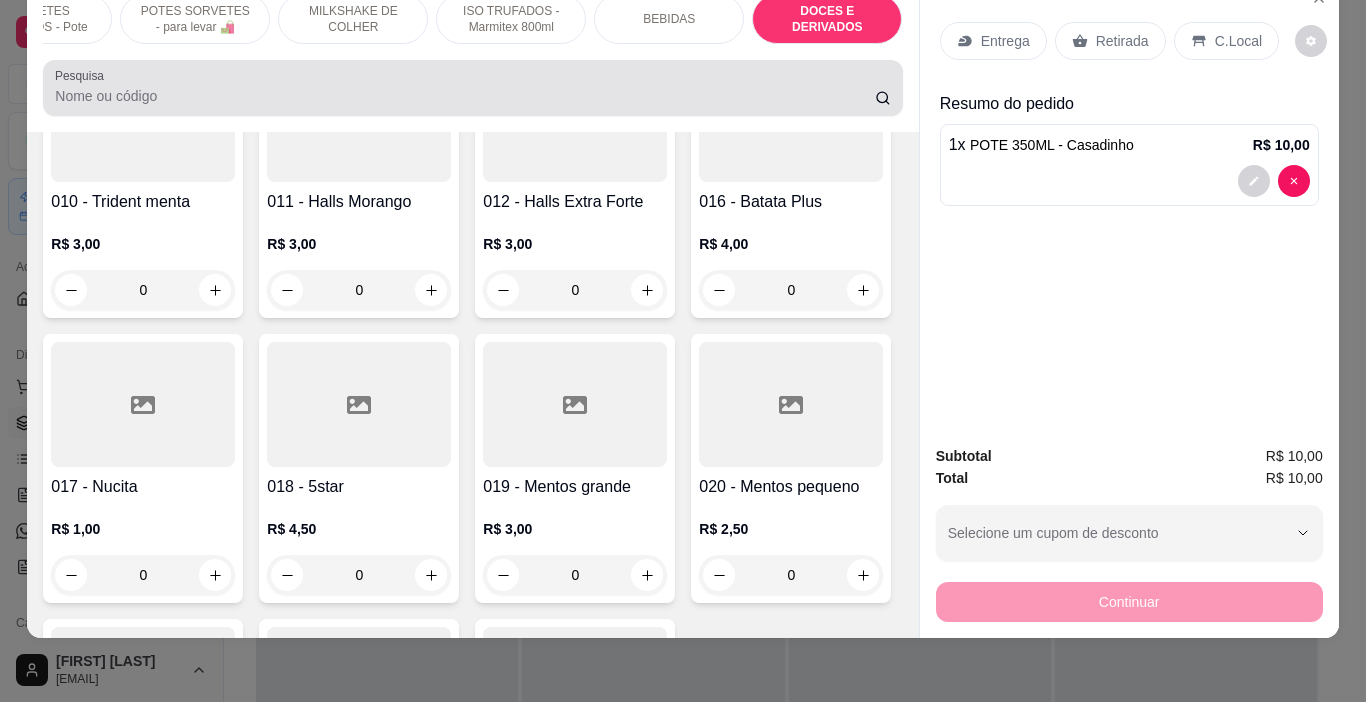 scroll, scrollTop: 9538, scrollLeft: 0, axis: vertical 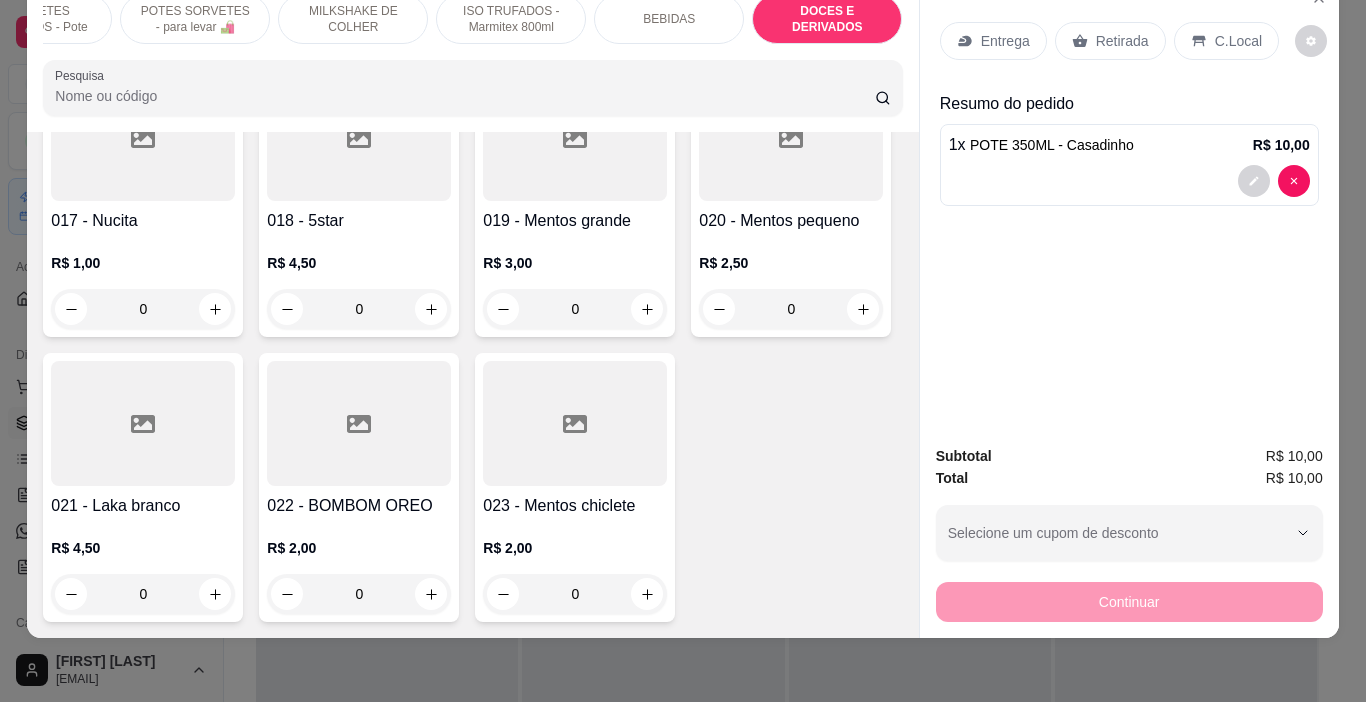 click 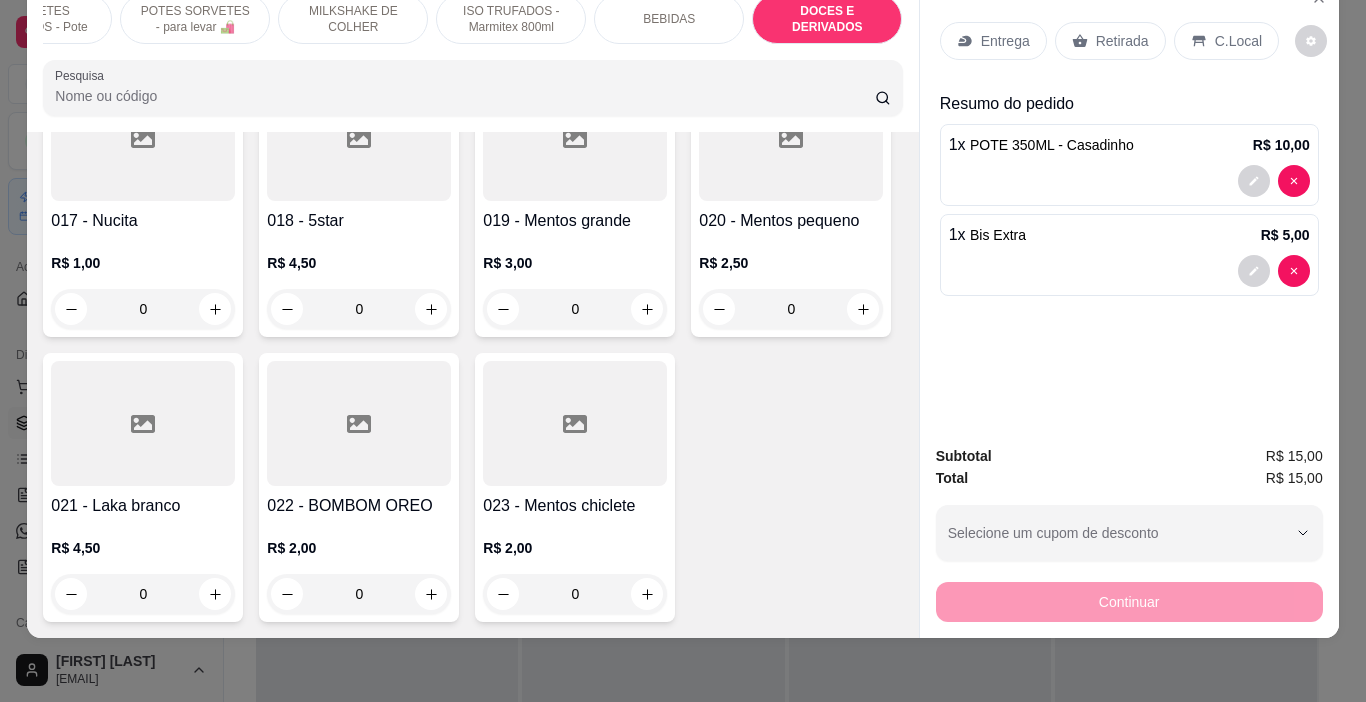 click on "C.Local" at bounding box center [1238, 41] 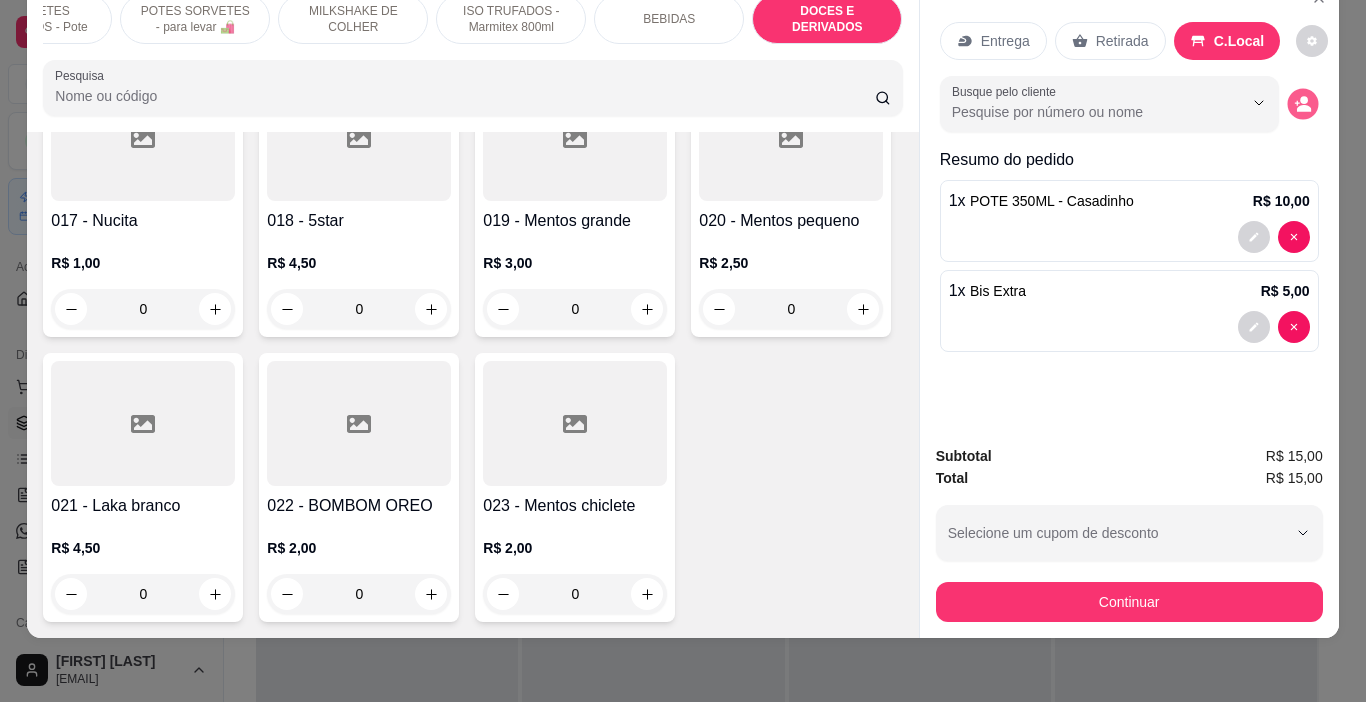 click at bounding box center (1302, 104) 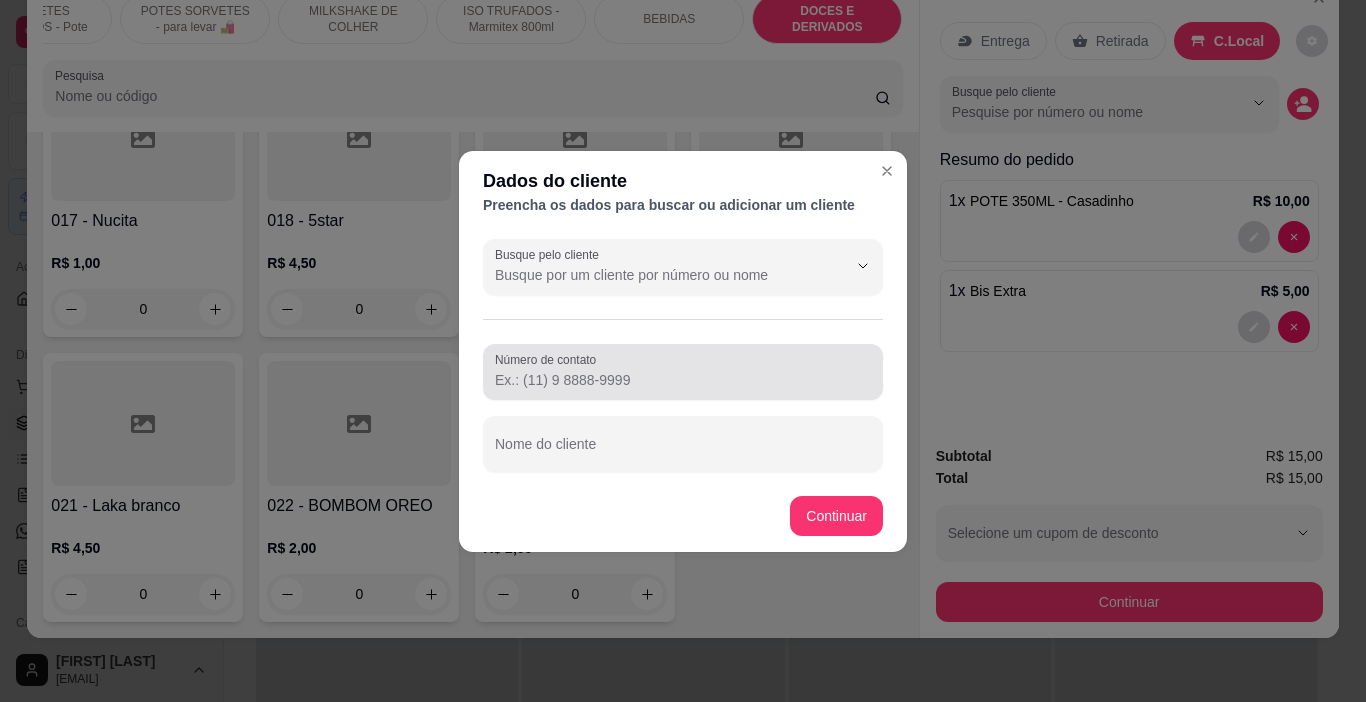 click on "Nome do cliente" at bounding box center (683, 452) 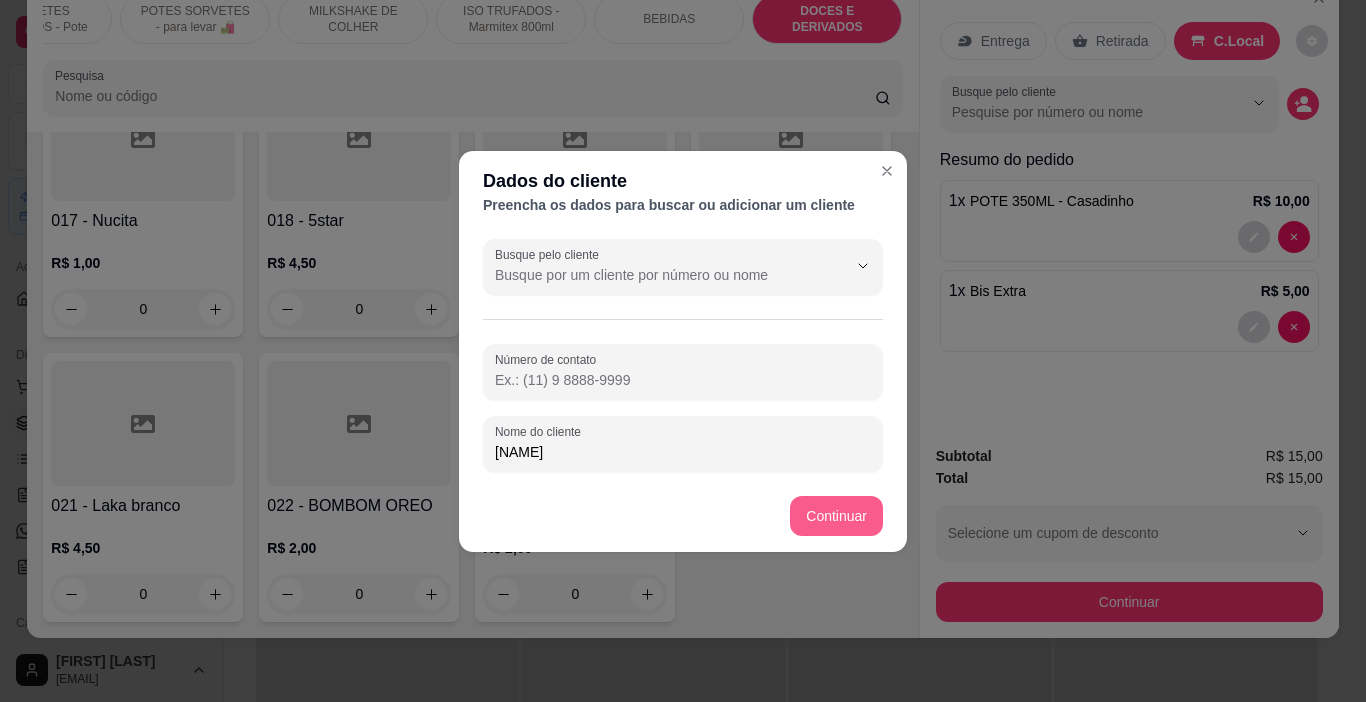 type on "[NAME]" 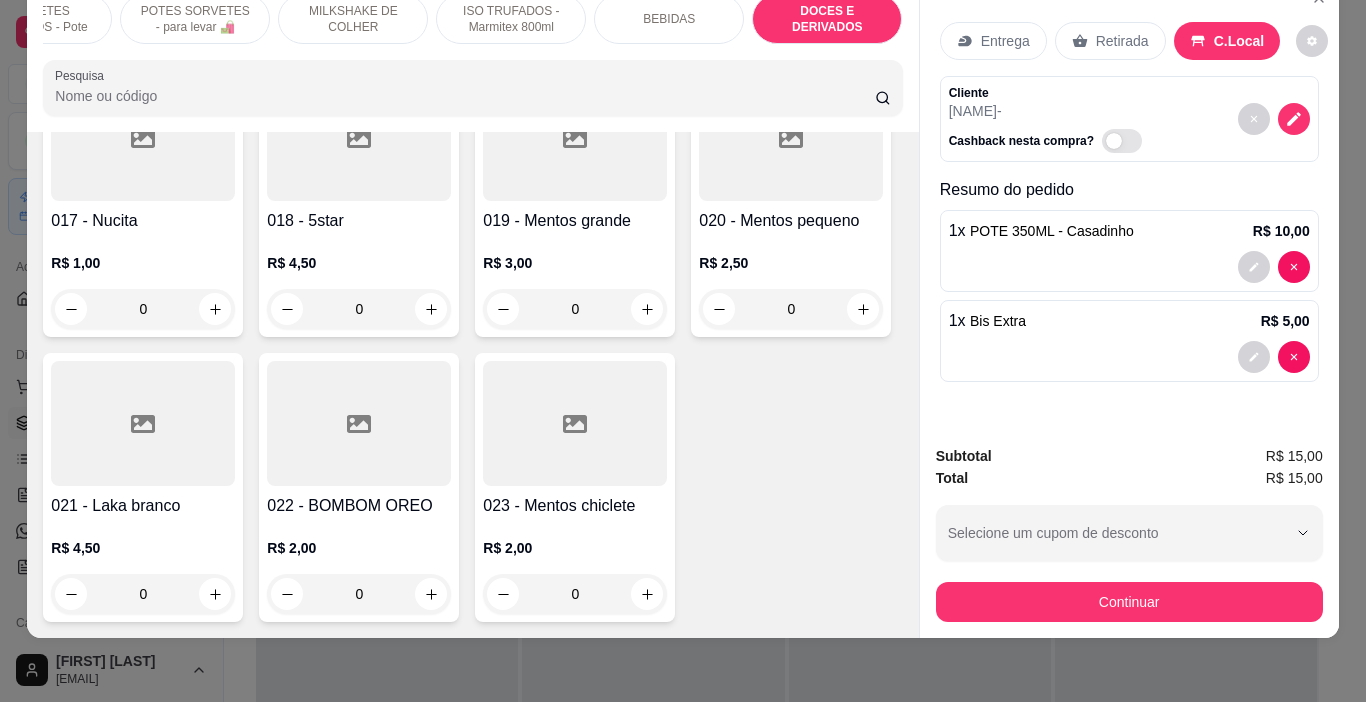 click on "Continuar" at bounding box center (1129, 599) 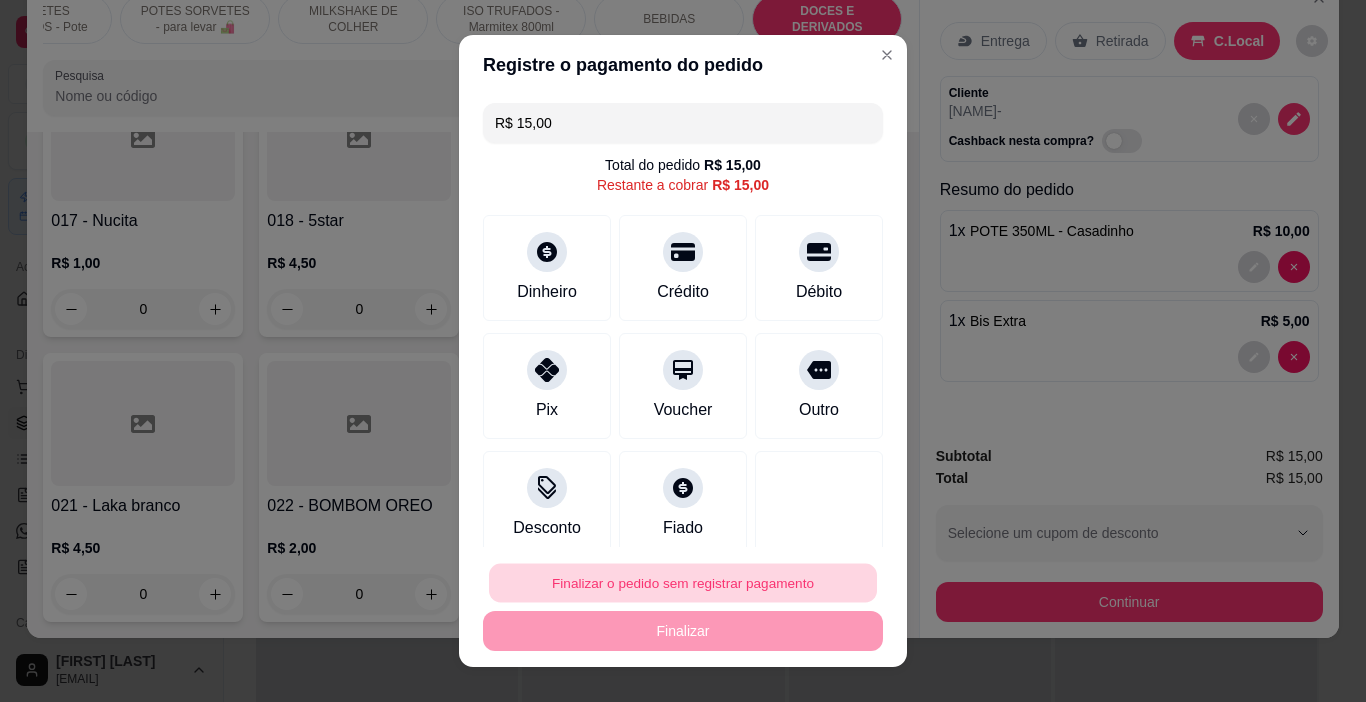 click on "Finalizar o pedido sem registrar pagamento" at bounding box center [683, 583] 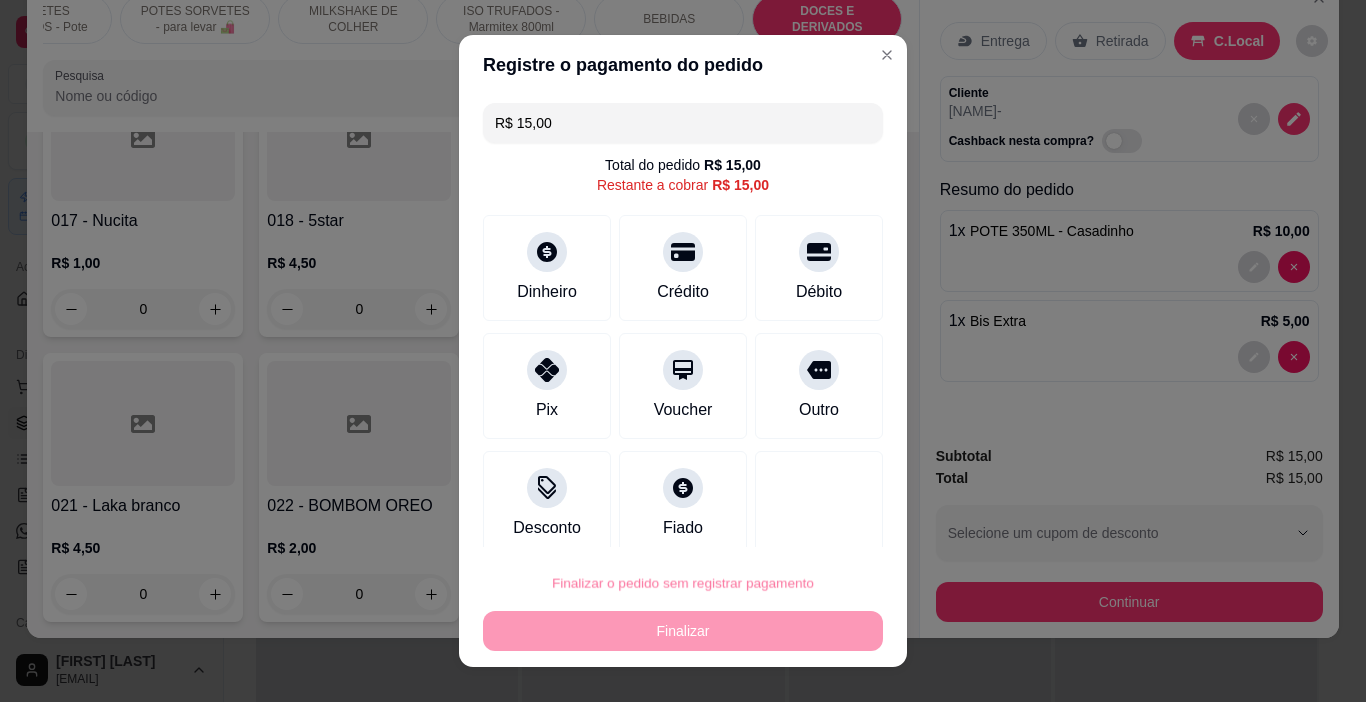 click on "Confirmar" at bounding box center (799, 526) 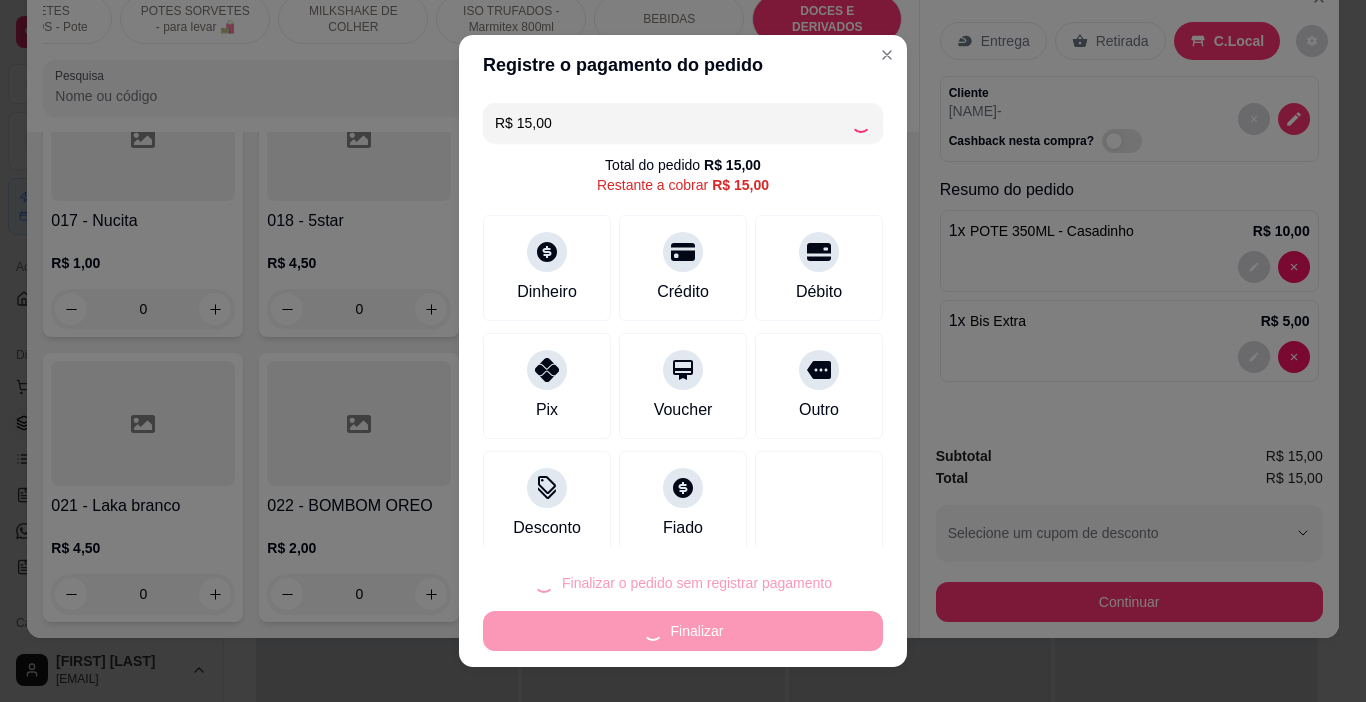 type on "0" 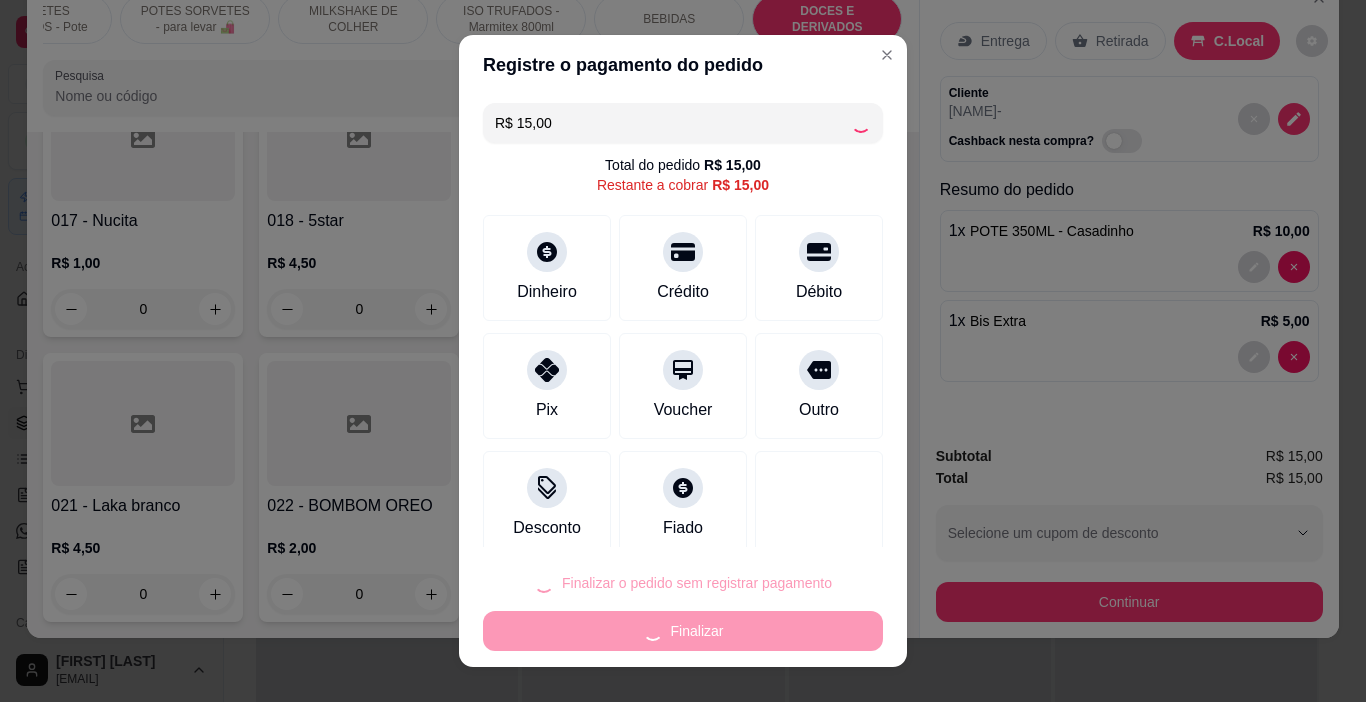type on "0" 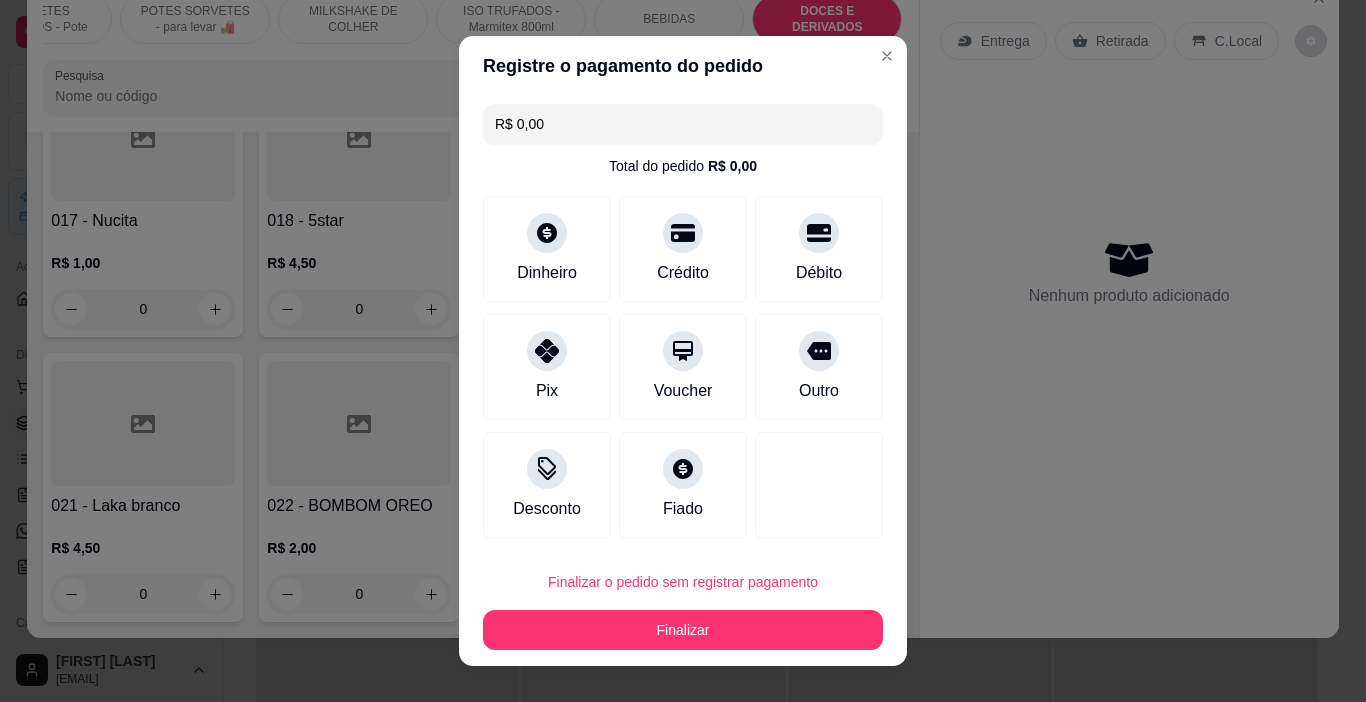 type on "R$ 0,00" 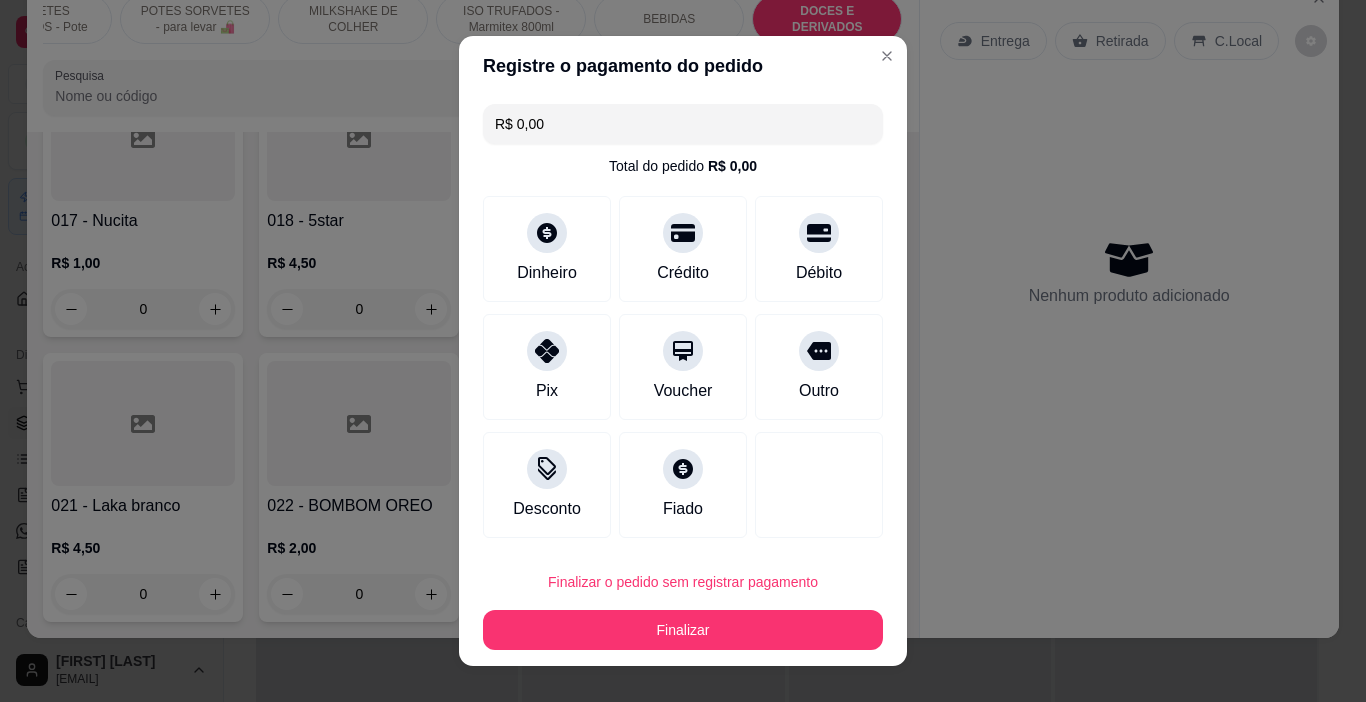 scroll, scrollTop: 9536, scrollLeft: 0, axis: vertical 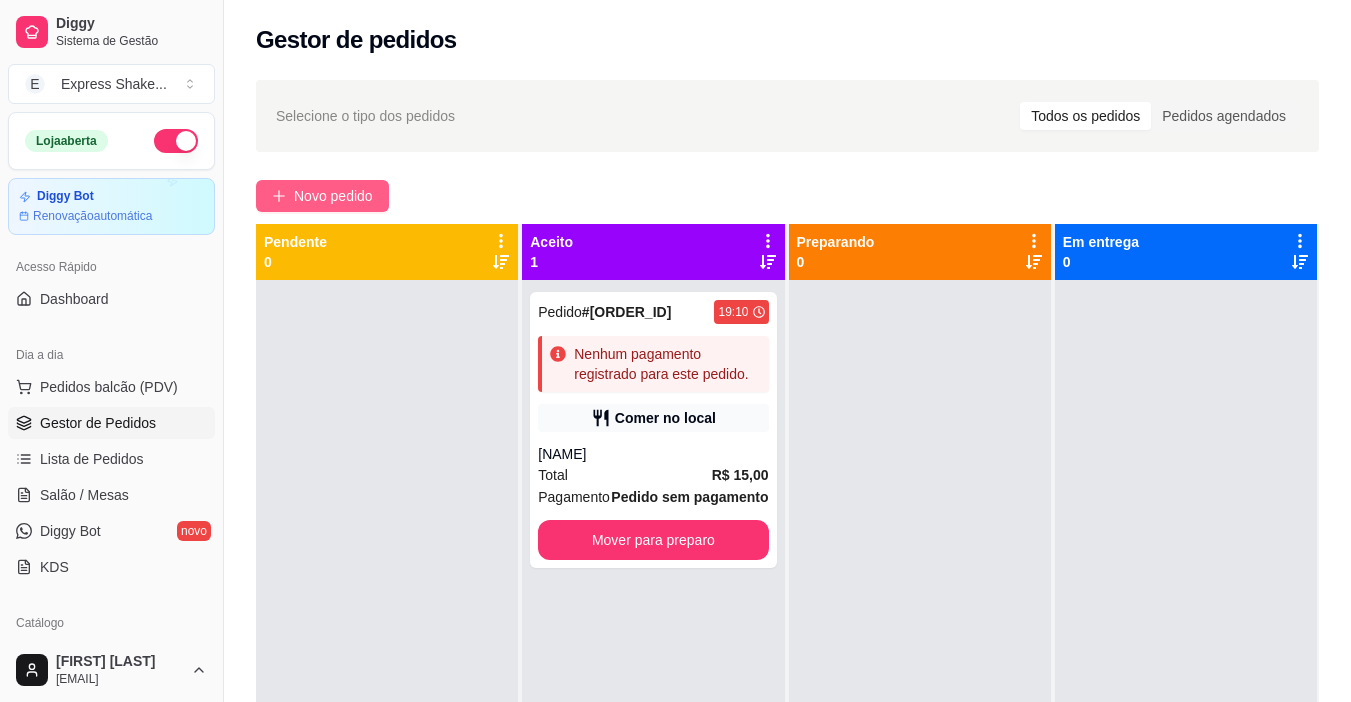 click on "Novo pedido" at bounding box center (333, 196) 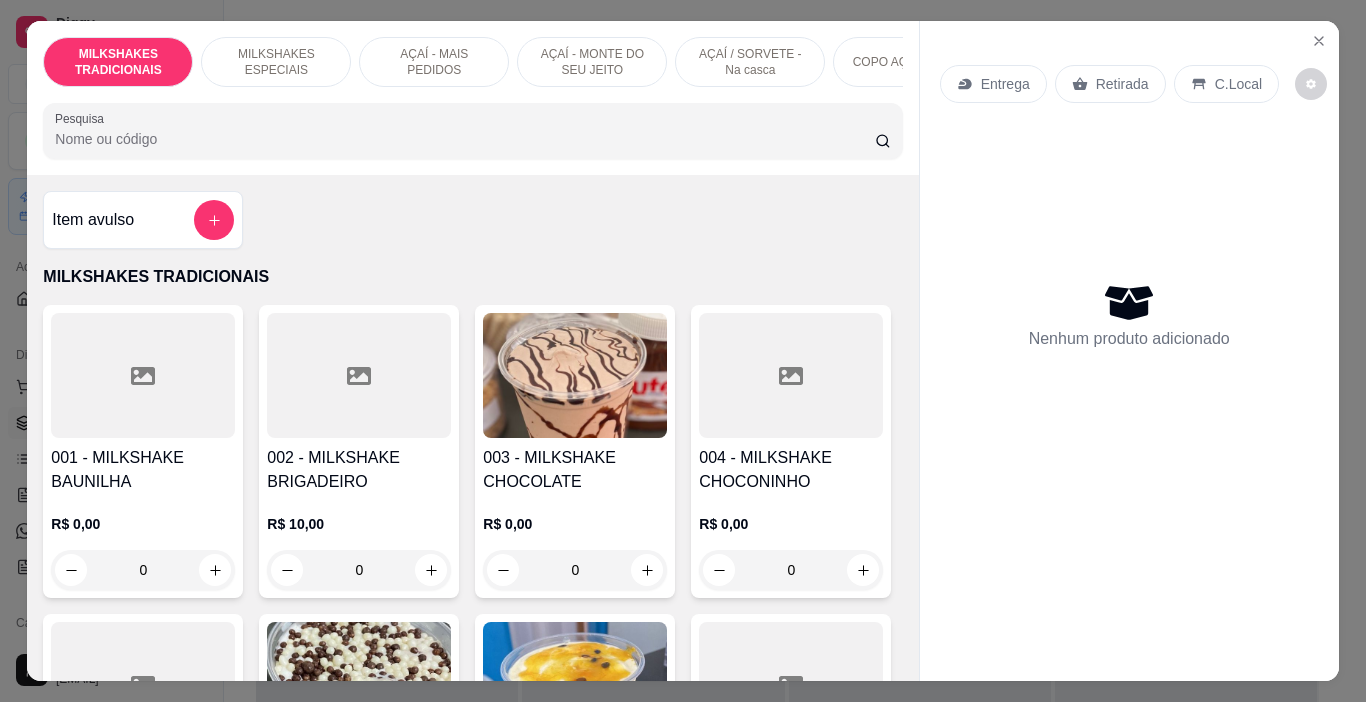 scroll, scrollTop: 0, scrollLeft: 752, axis: horizontal 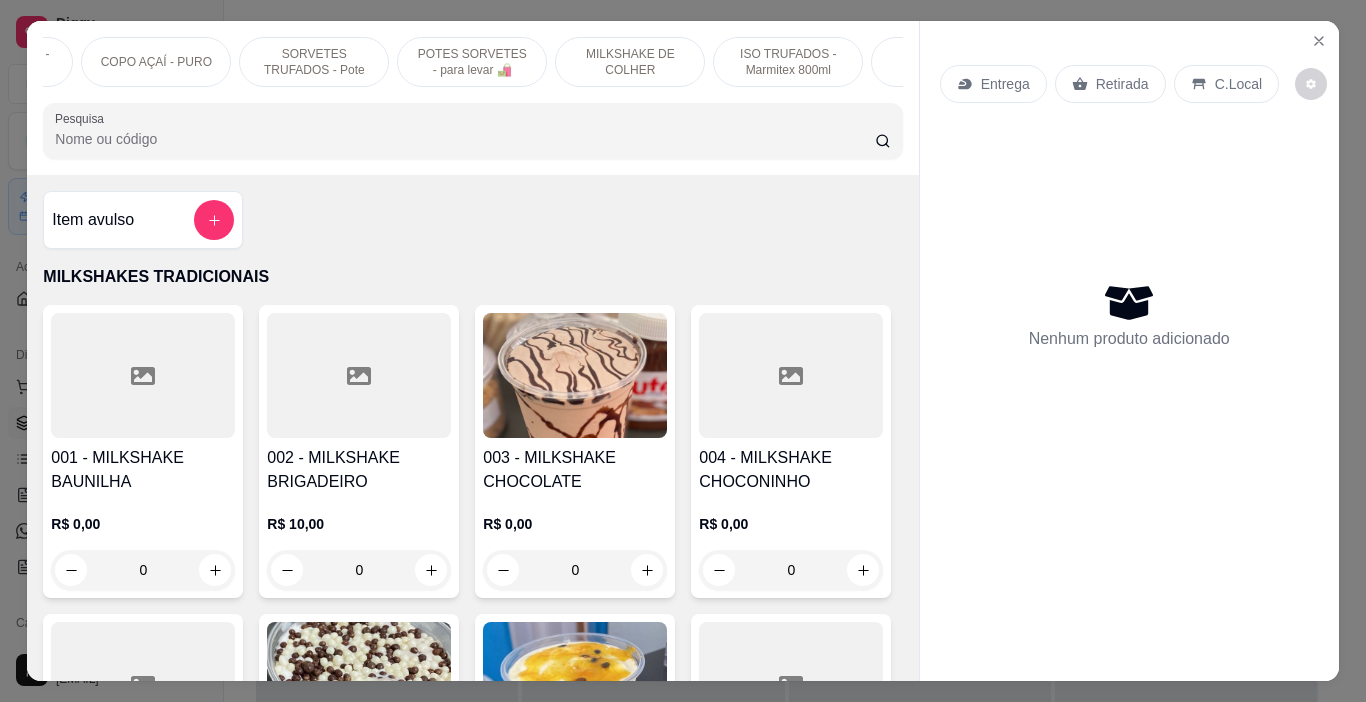 click on "POTES SORVETES - para levar 🛍️" at bounding box center (472, 62) 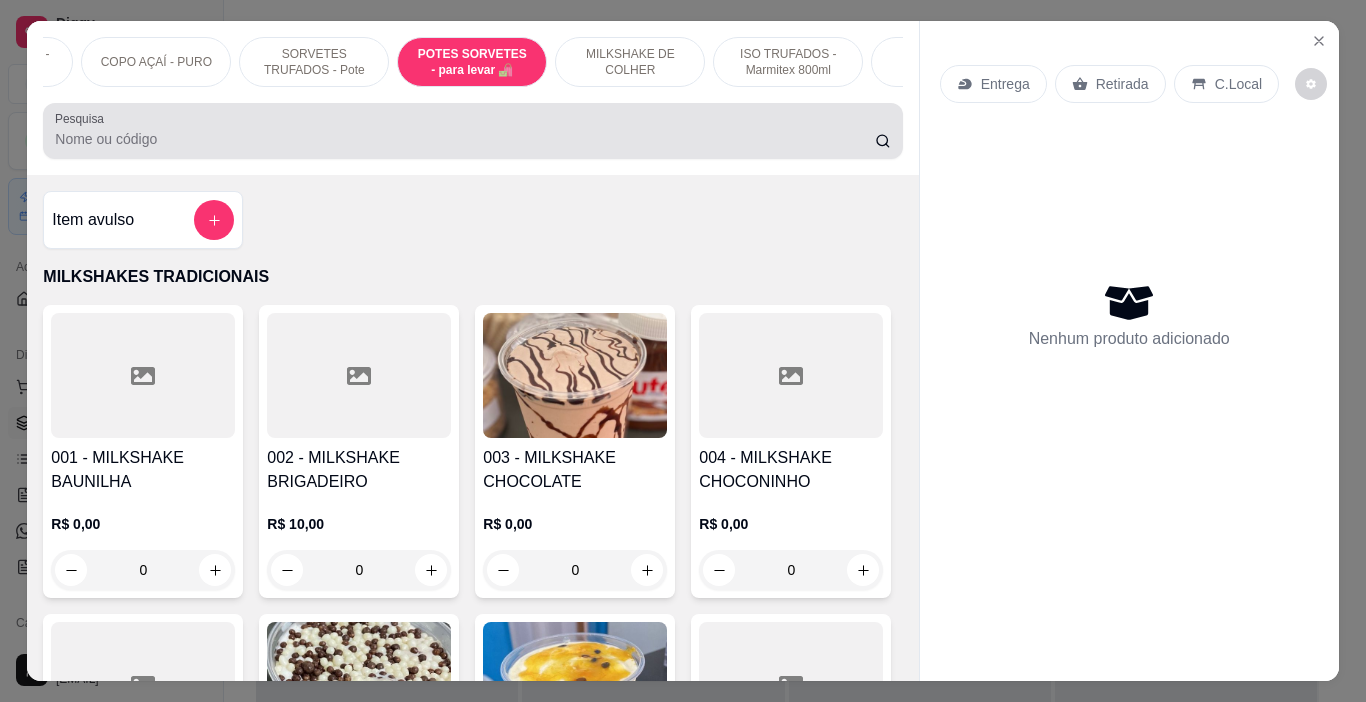 scroll, scrollTop: 7618, scrollLeft: 0, axis: vertical 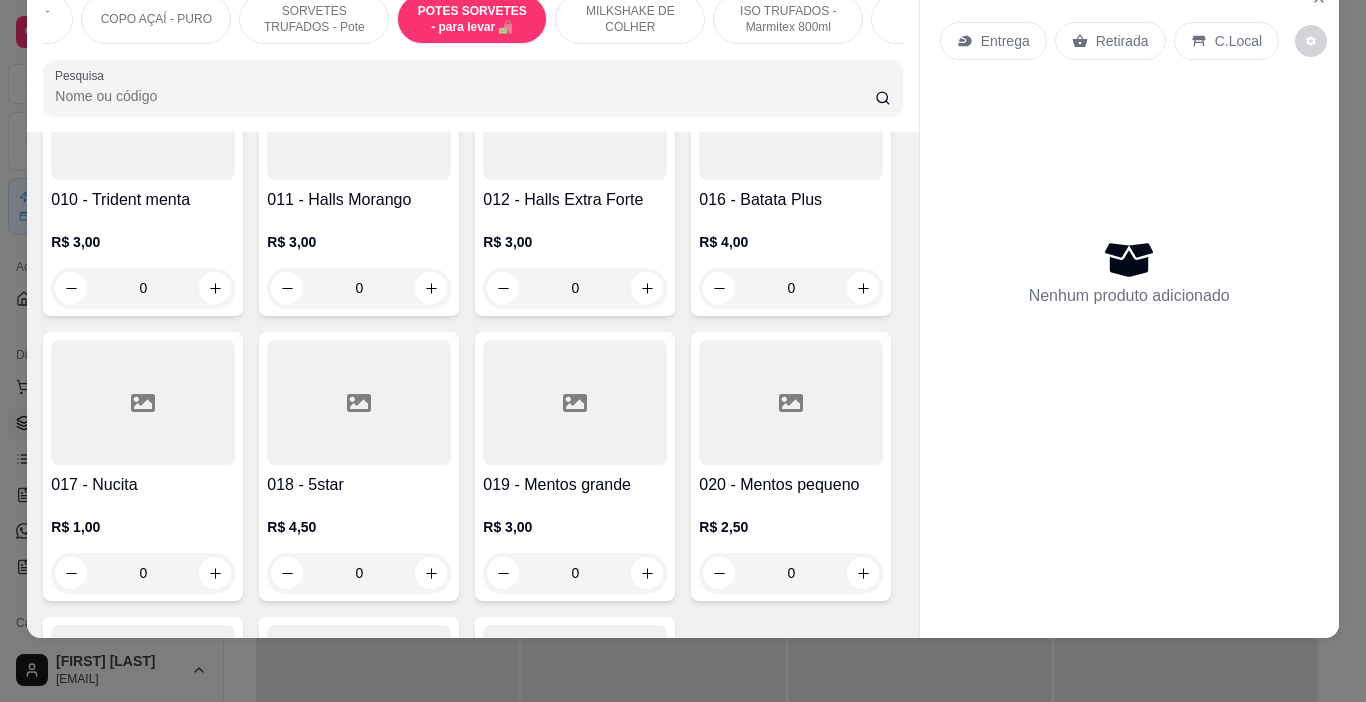 click on "0" at bounding box center (575, -1345) 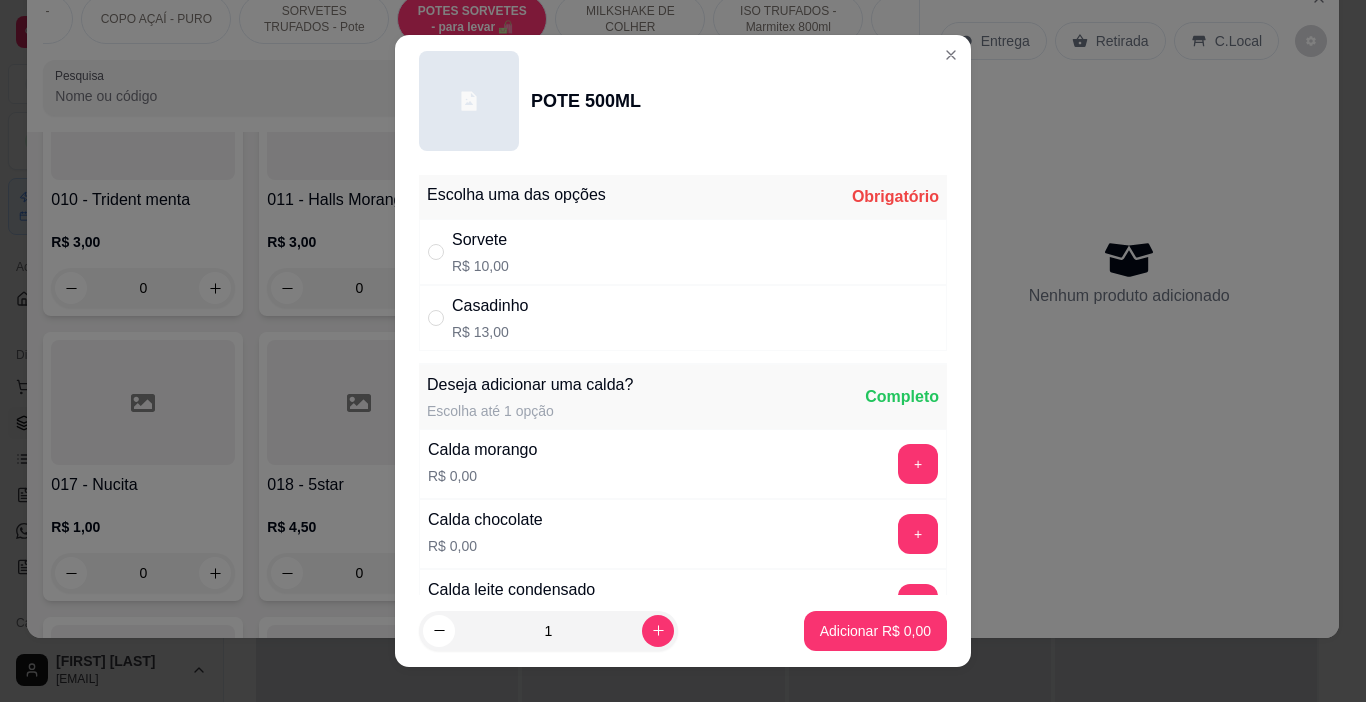 click on "Sorvete  R$ 10,00" at bounding box center (683, 252) 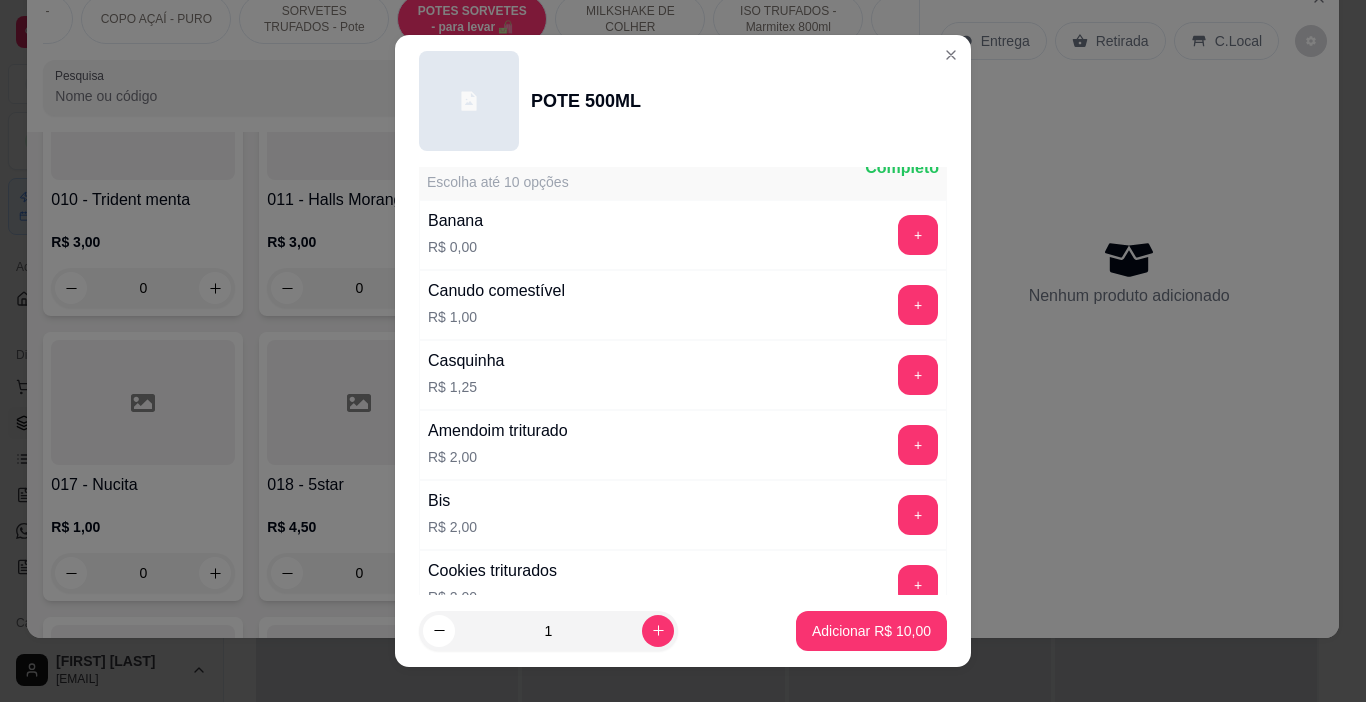 scroll, scrollTop: 800, scrollLeft: 0, axis: vertical 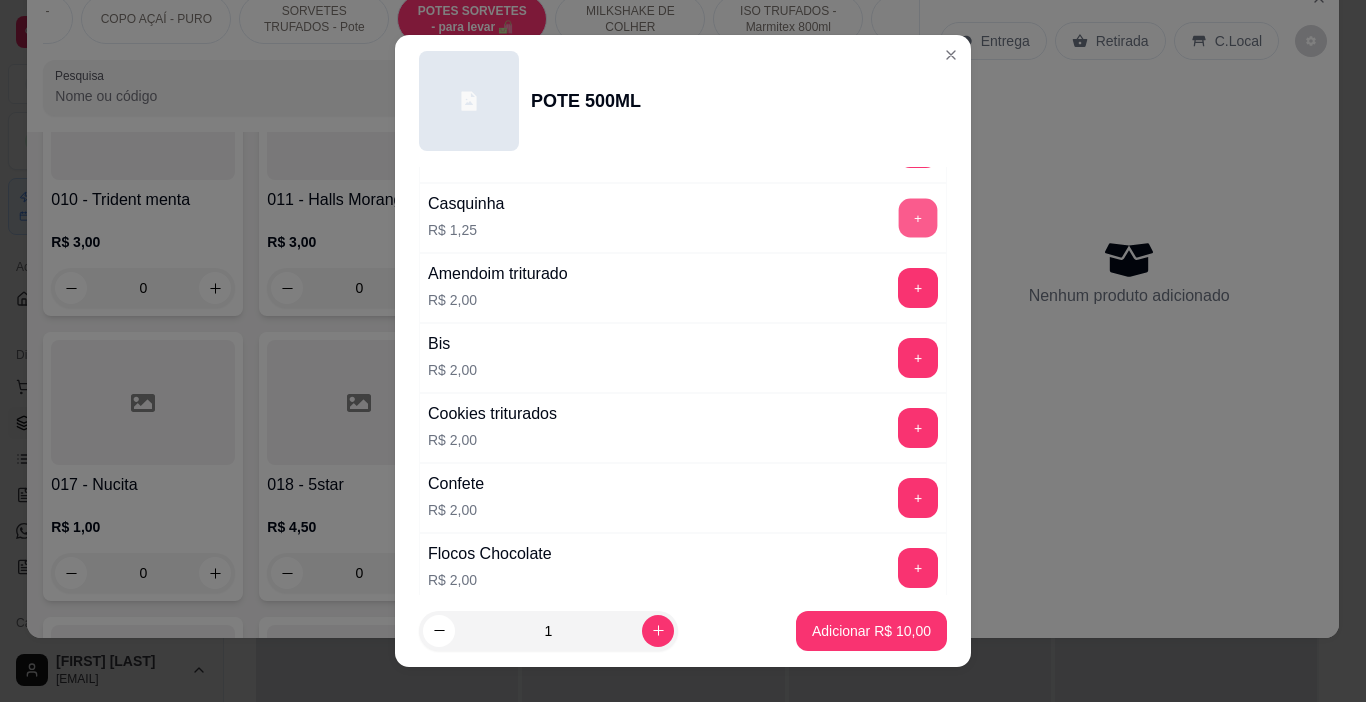 click on "+" at bounding box center (918, 218) 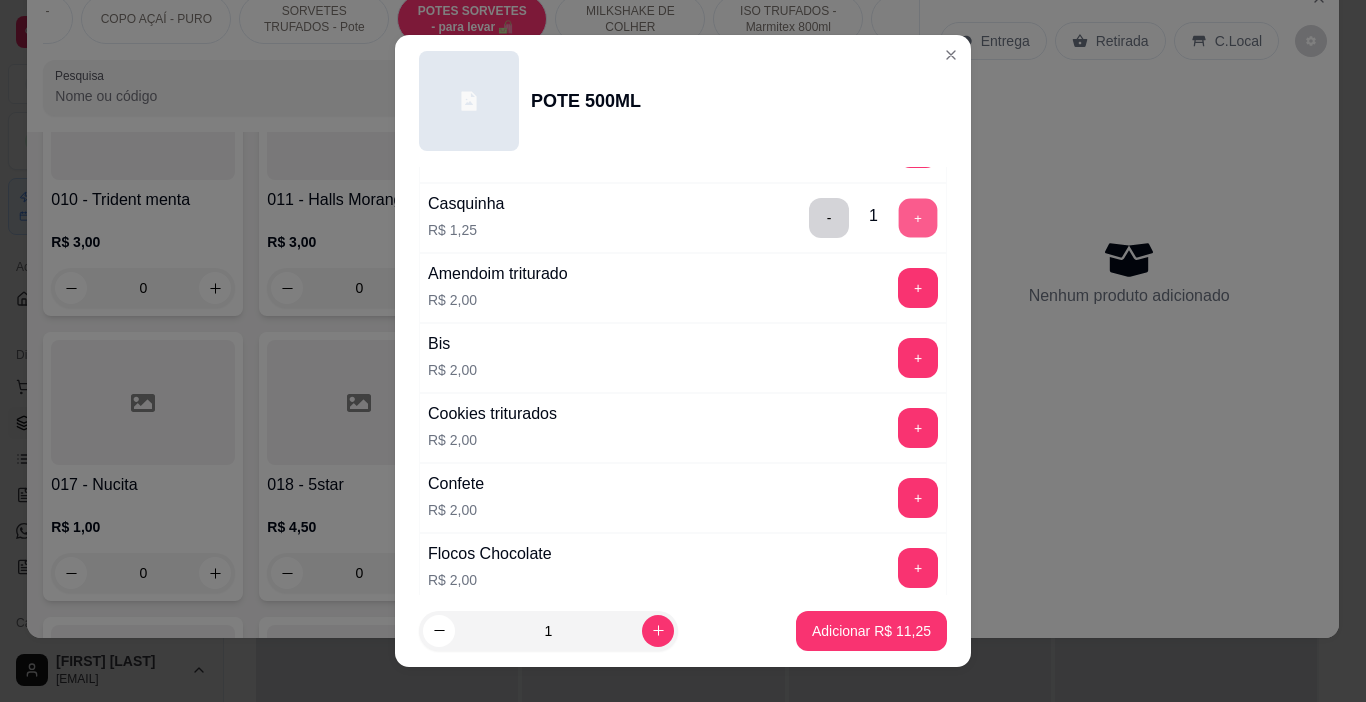 click on "+" at bounding box center (918, 218) 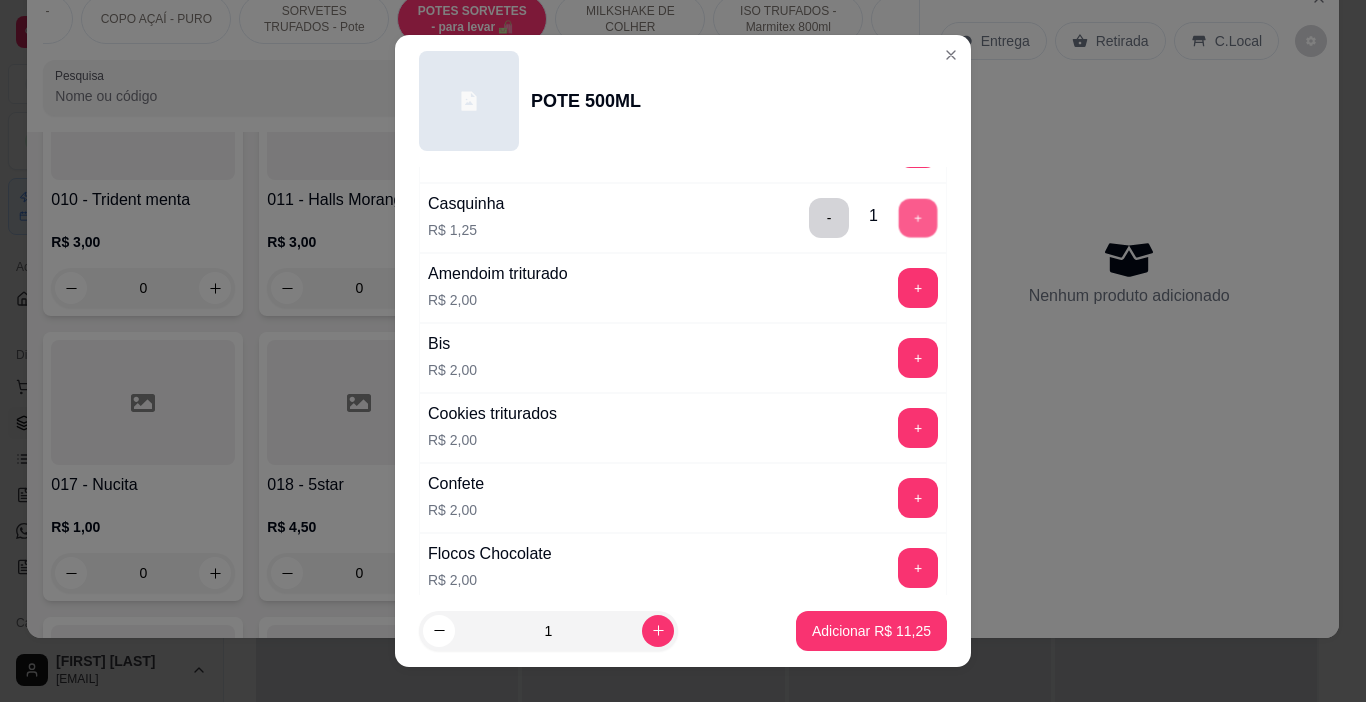 click on "+" at bounding box center [918, 218] 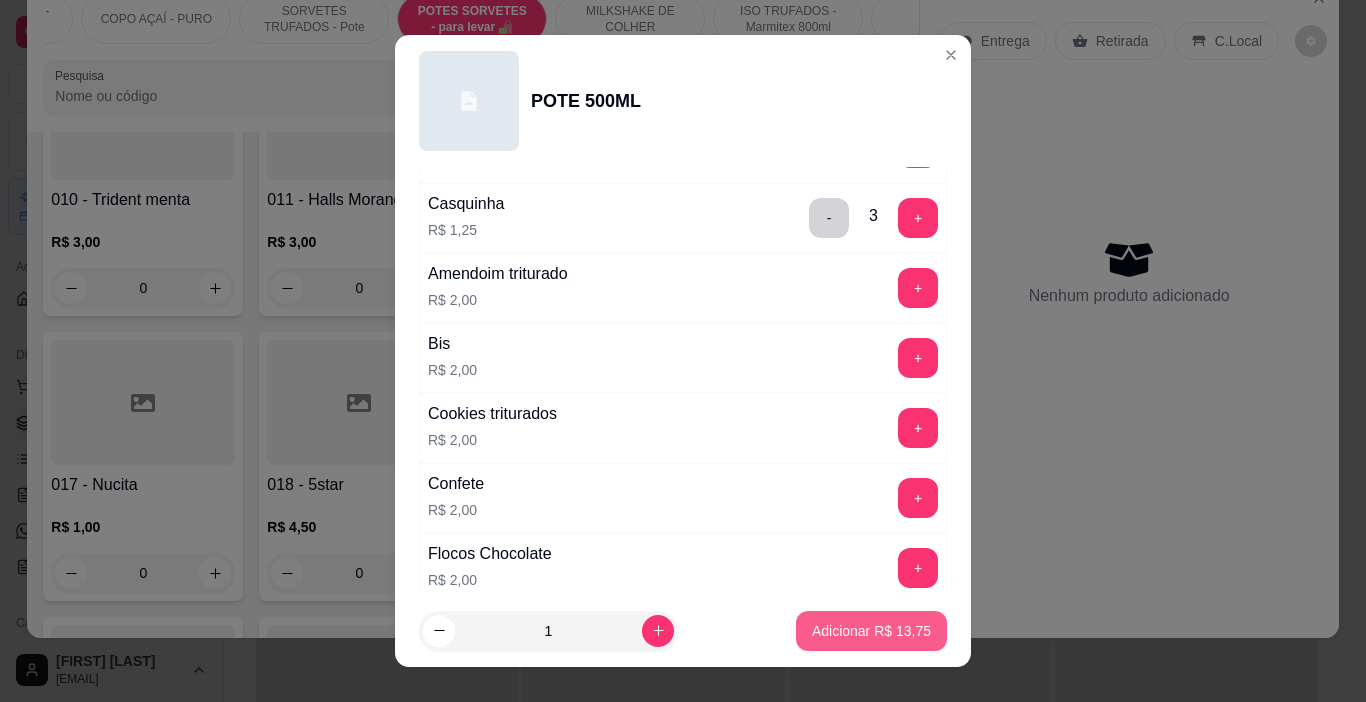 click on "Adicionar   R$ 13,75" at bounding box center (871, 631) 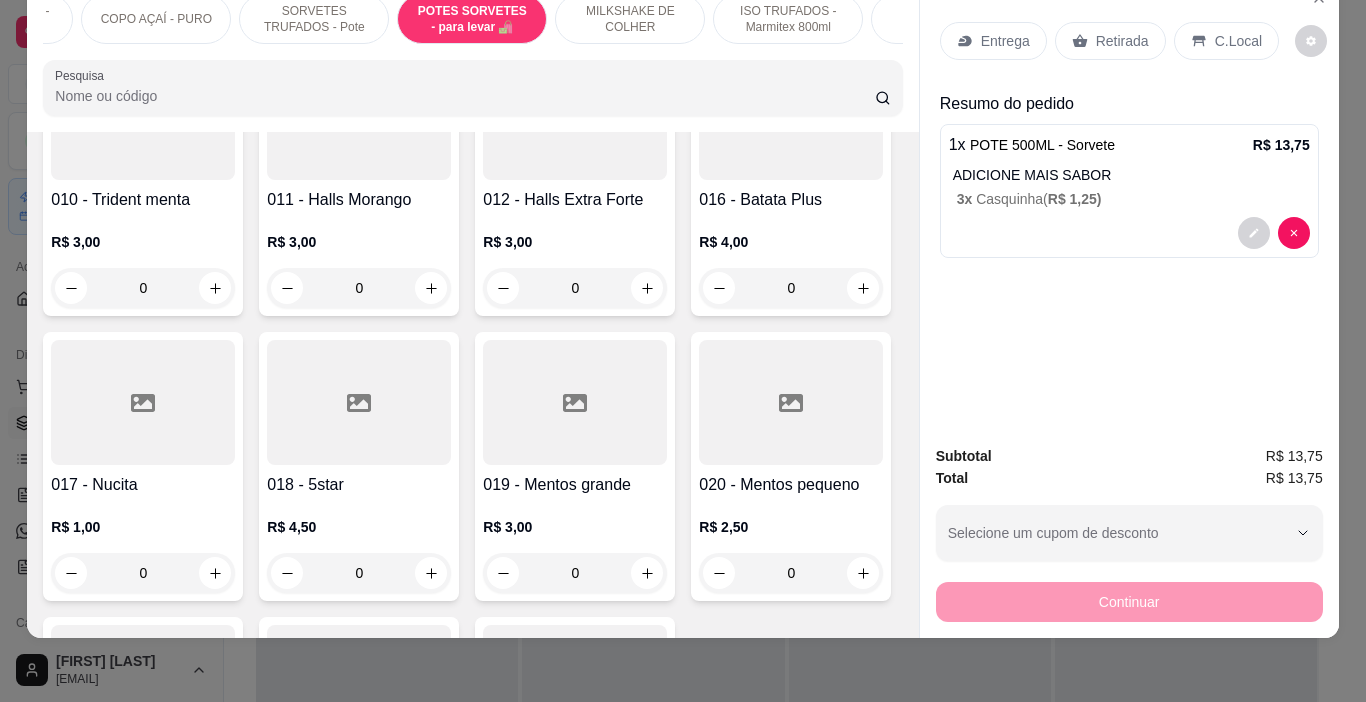 click on "Retirada" at bounding box center (1122, 41) 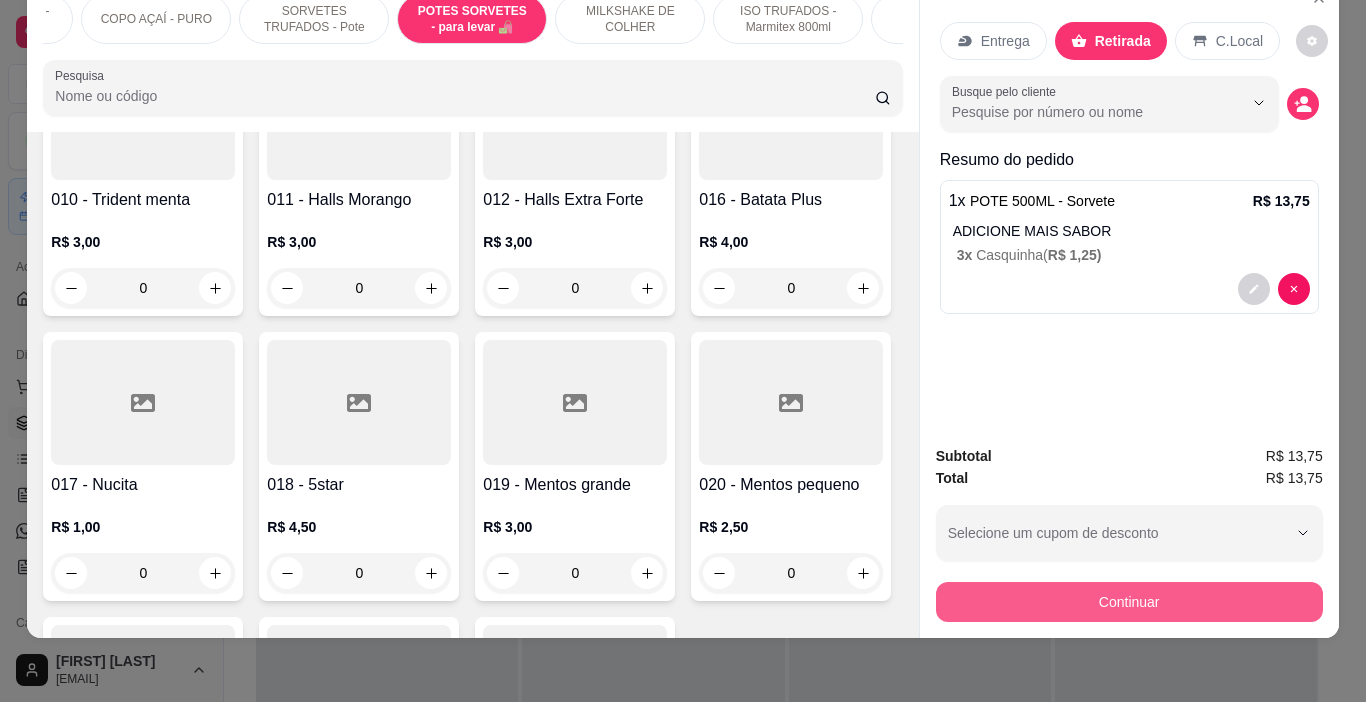 click on "Continuar" at bounding box center [1129, 602] 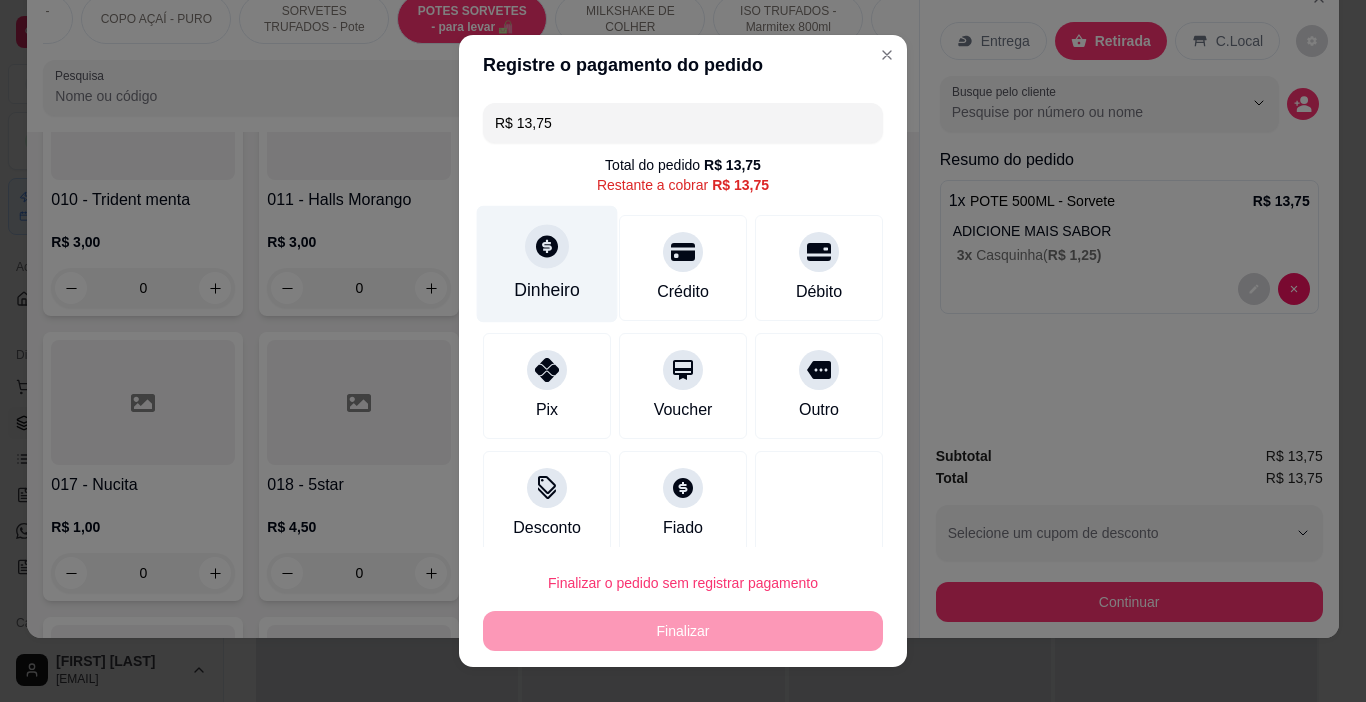 click at bounding box center [547, 247] 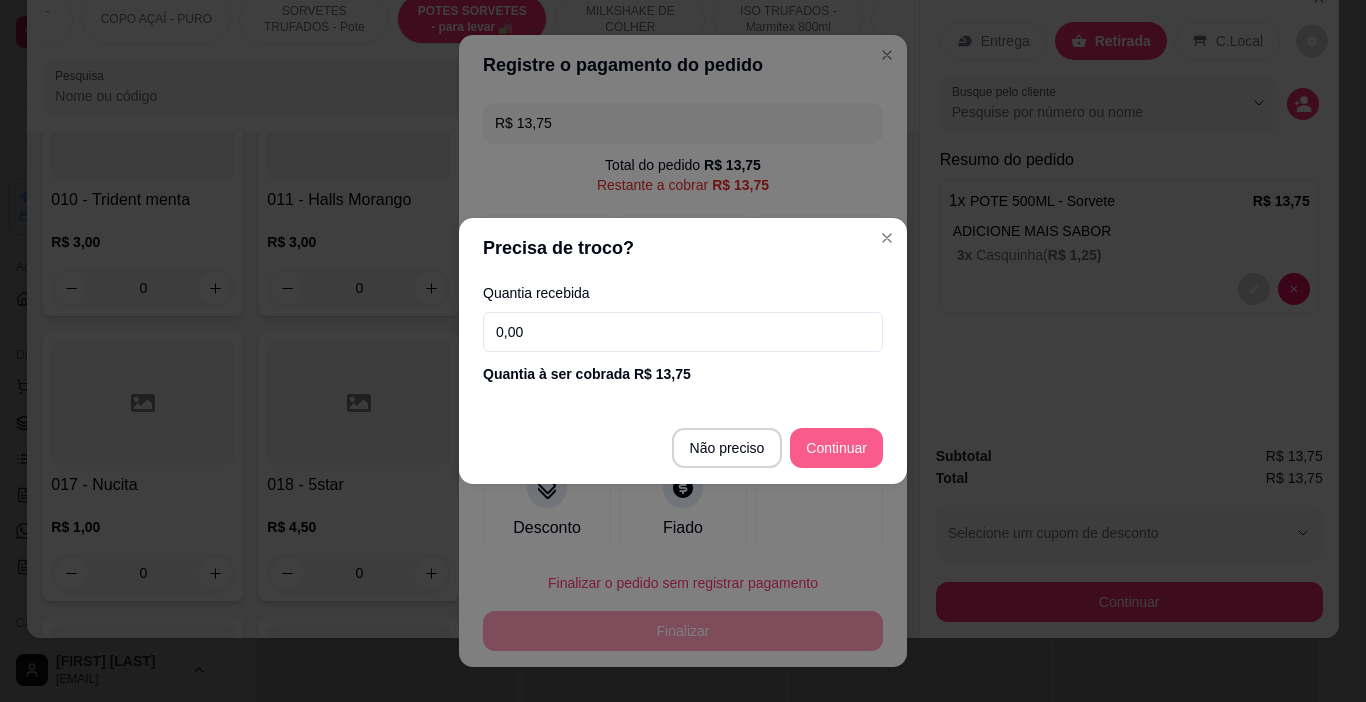 type on "R$ 0,00" 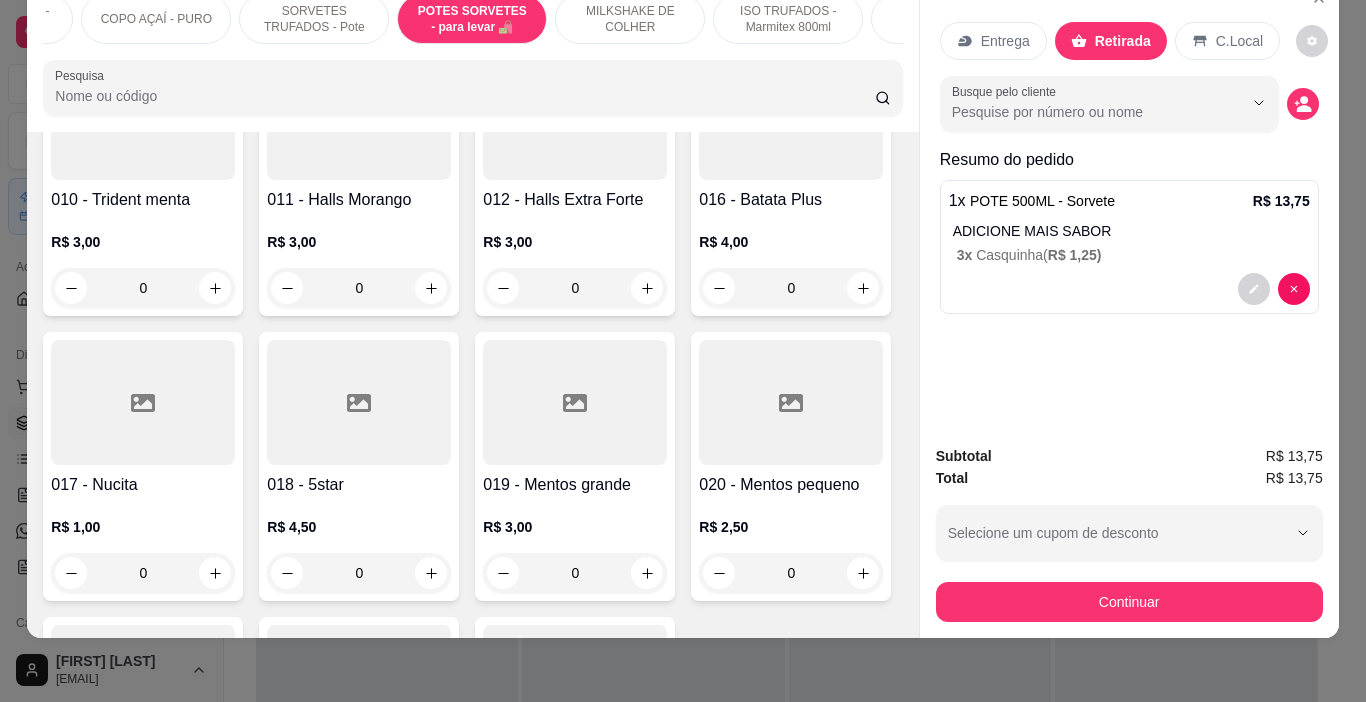 click on "001 - MILKSHAKE BAUNILHA   R$ 0,00 0 002 - MILKSHAKE BRIGADEIRO    R$ 10,00 0 003 - MILKSHAKE CHOCOLATE    R$ 0,00 0 004 - MILKSHAKE CHOCONINHO    R$ 0,00 0 005 - MILKSHAKE DOCE DE LEITE    R$ 0,00 0 006 - MILKSHAKE FLOCOS   R$ 0,00 0 007 - MILKSHAKE MARACUJÁ   R$ 0,00 0 008 - MILKSHAKE MILHO VERDE   R$ 0,00 0 009 - MILKSHAKE MORANGO   R$ 0,00 0 010 - MILKSHAKE NEGRESCO   R$ 0,00 0 011 - MILKSHAKE NINHO   R$ 0,00 0 012 - MILKSHAKE OURO BRANCO   R$ 0,00 0 013 - MILKSHAKE OVOMALTINE   R$ 0,00 0 014 - MILKSHAKE OREO   R$ 0,00 0 015 - MILKSHAKE PAÇOCA   R$ 0,00 0 016 - MILKSHAKE SENSAÇÃO   R$ 0,00 0 017 - MILKSHAKE SONHO DE VALSA   R$ 0,00 0" at bounding box center [683, 351] 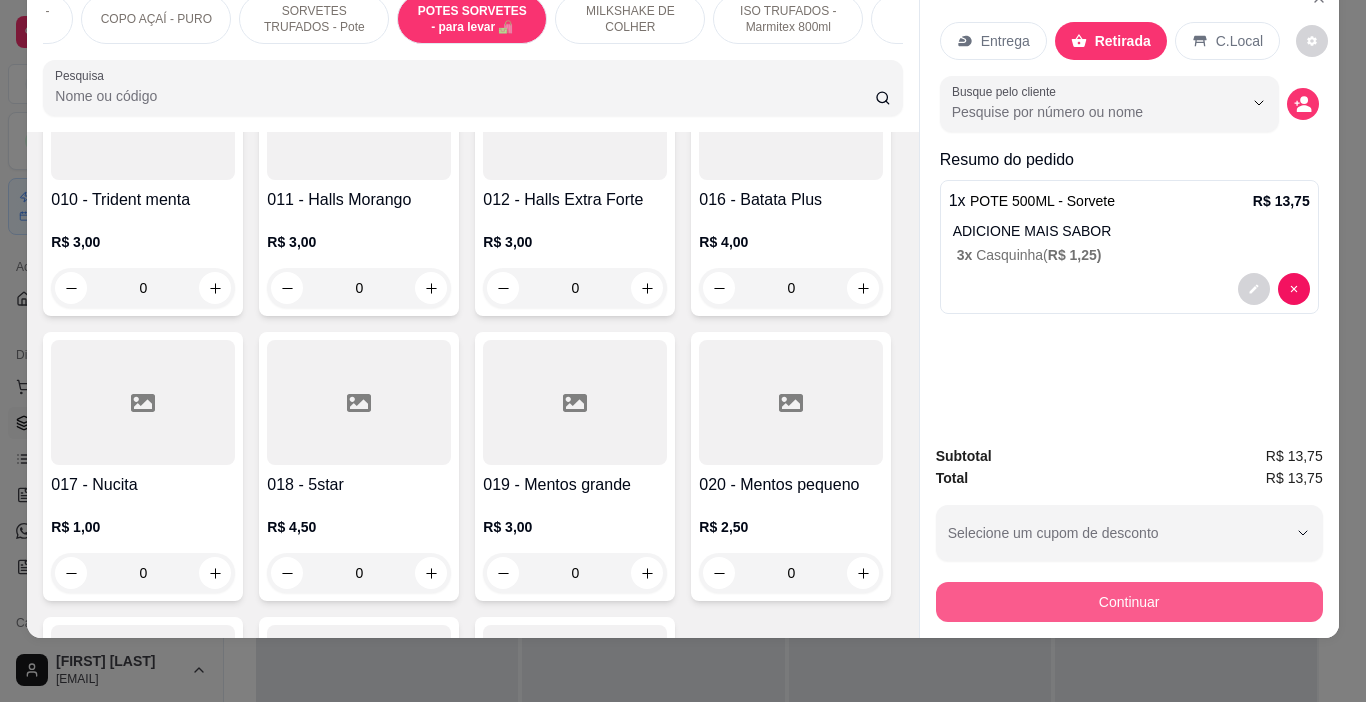 click on "Continuar" at bounding box center (1129, 602) 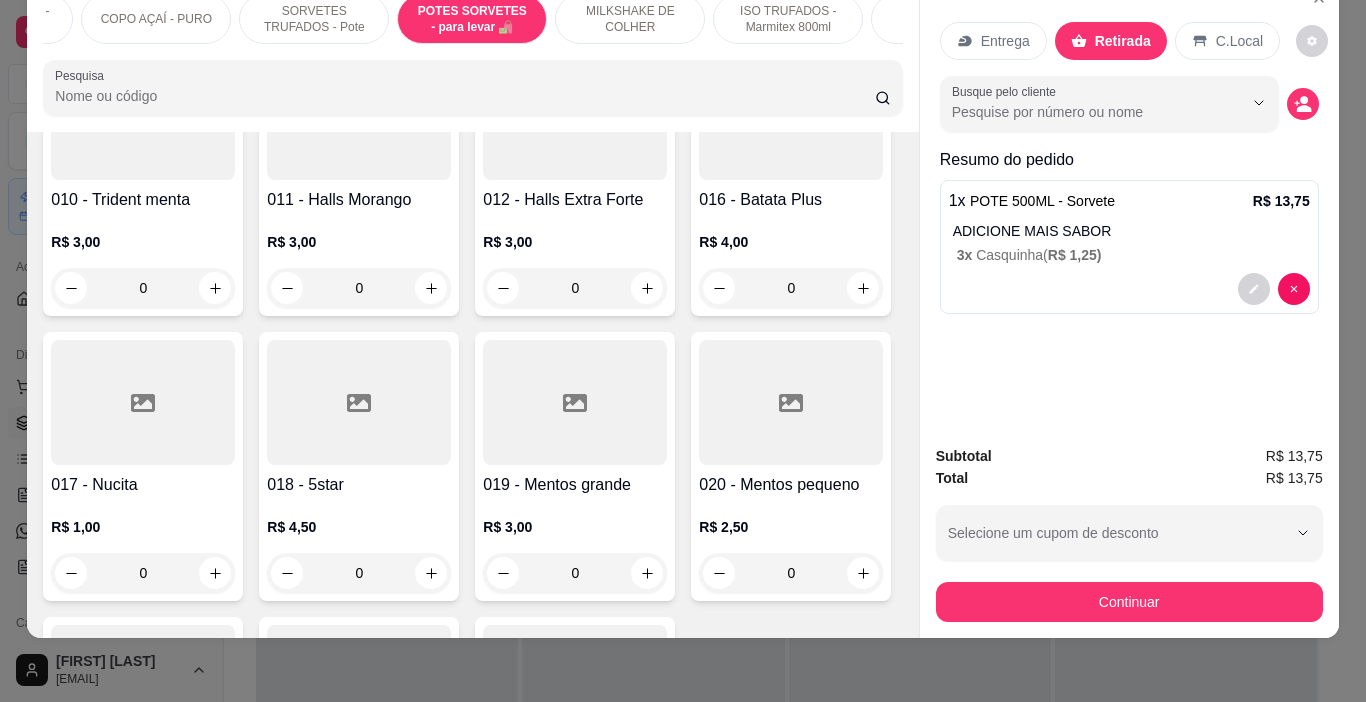 click on "Dinheiro" at bounding box center (547, 264) 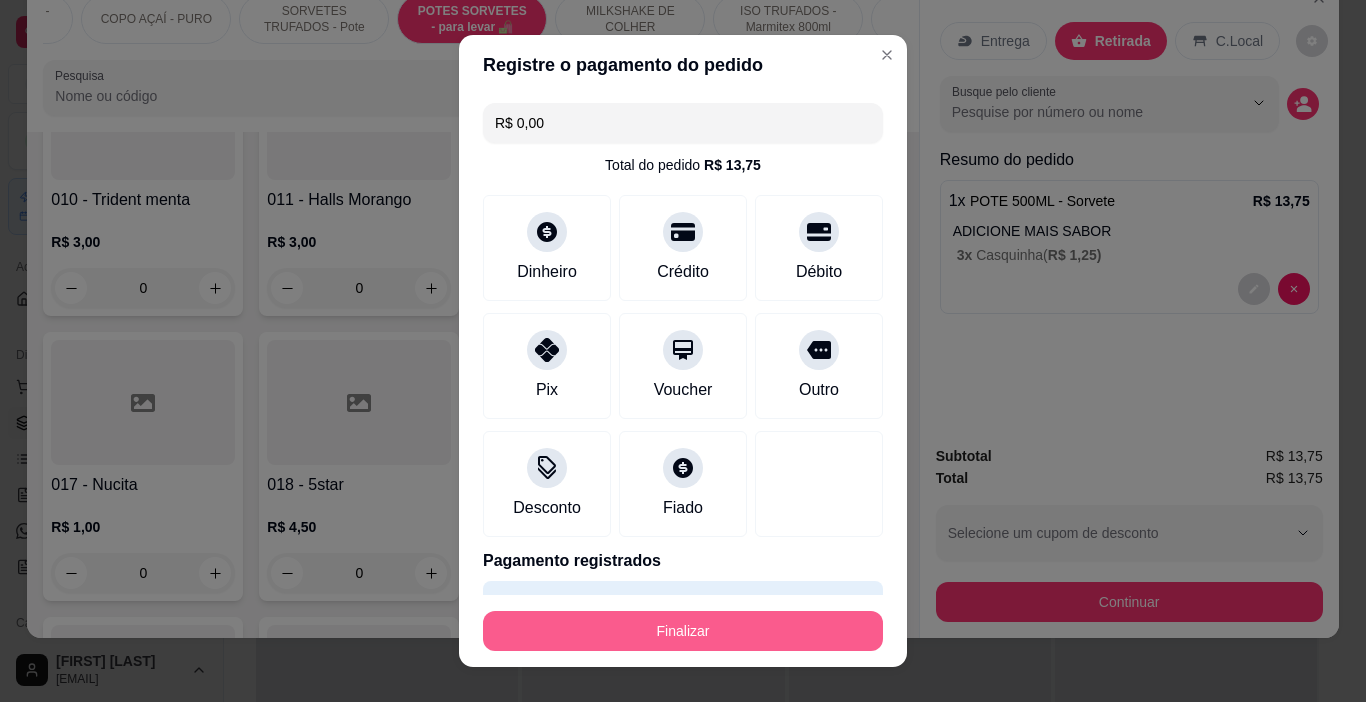 click on "Finalizar" at bounding box center (683, 631) 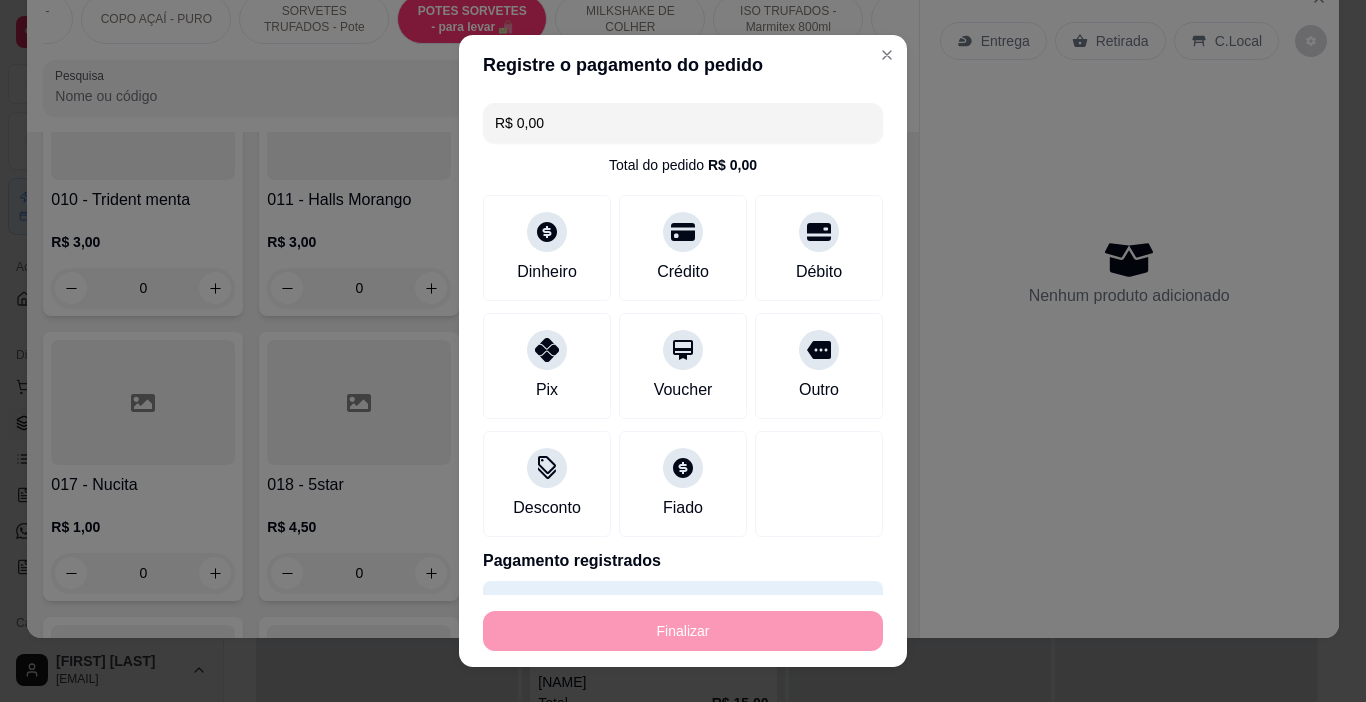 type on "-R$ 13,75" 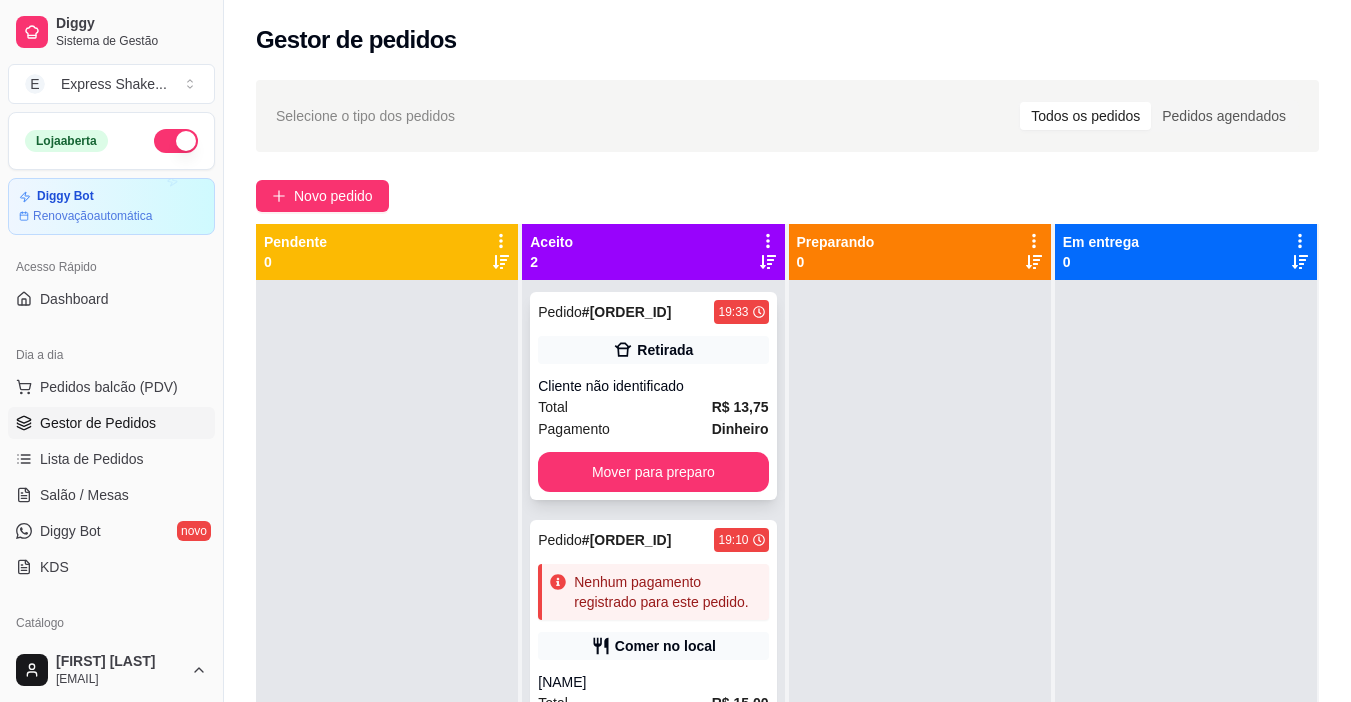 click on "Pedido  # [ORDER_ID] [TIME] Retirada Cliente não identificado Total R$ 13,75 Pagamento Dinheiro Mover para preparo" at bounding box center [653, 396] 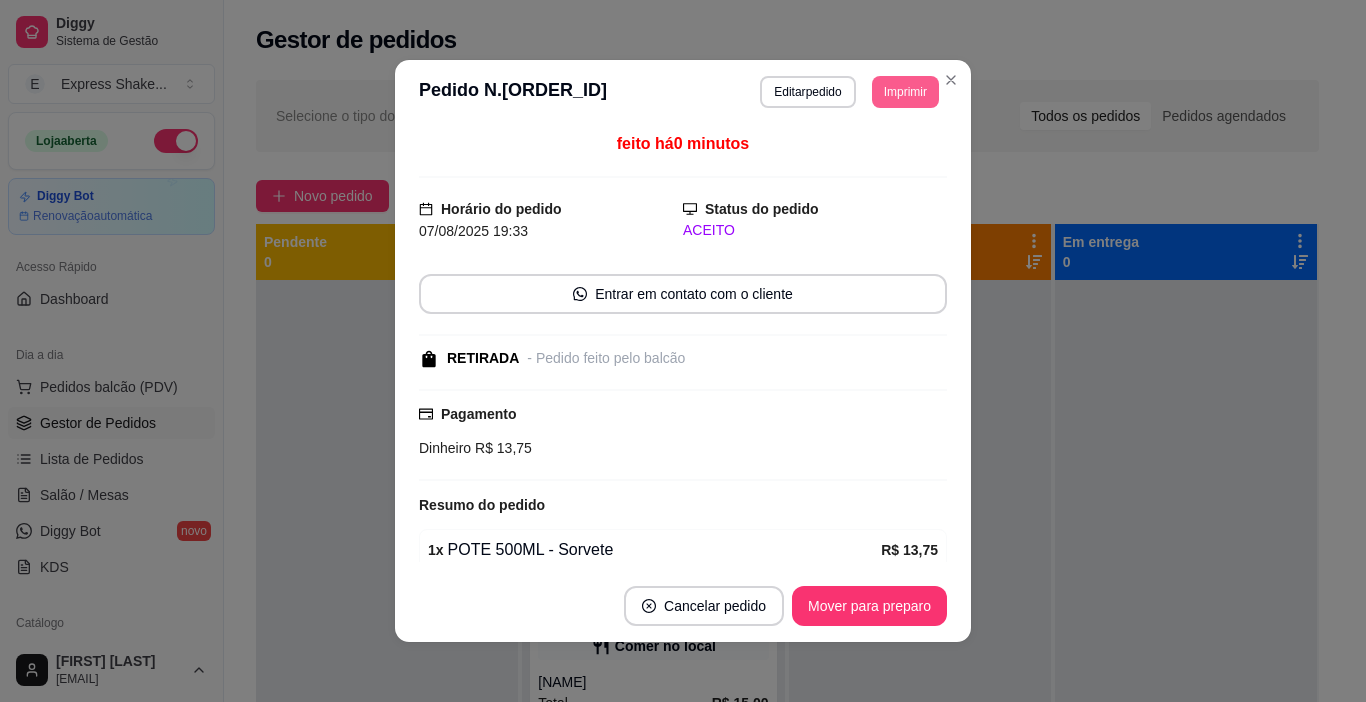 click on "Imprimir" at bounding box center (905, 92) 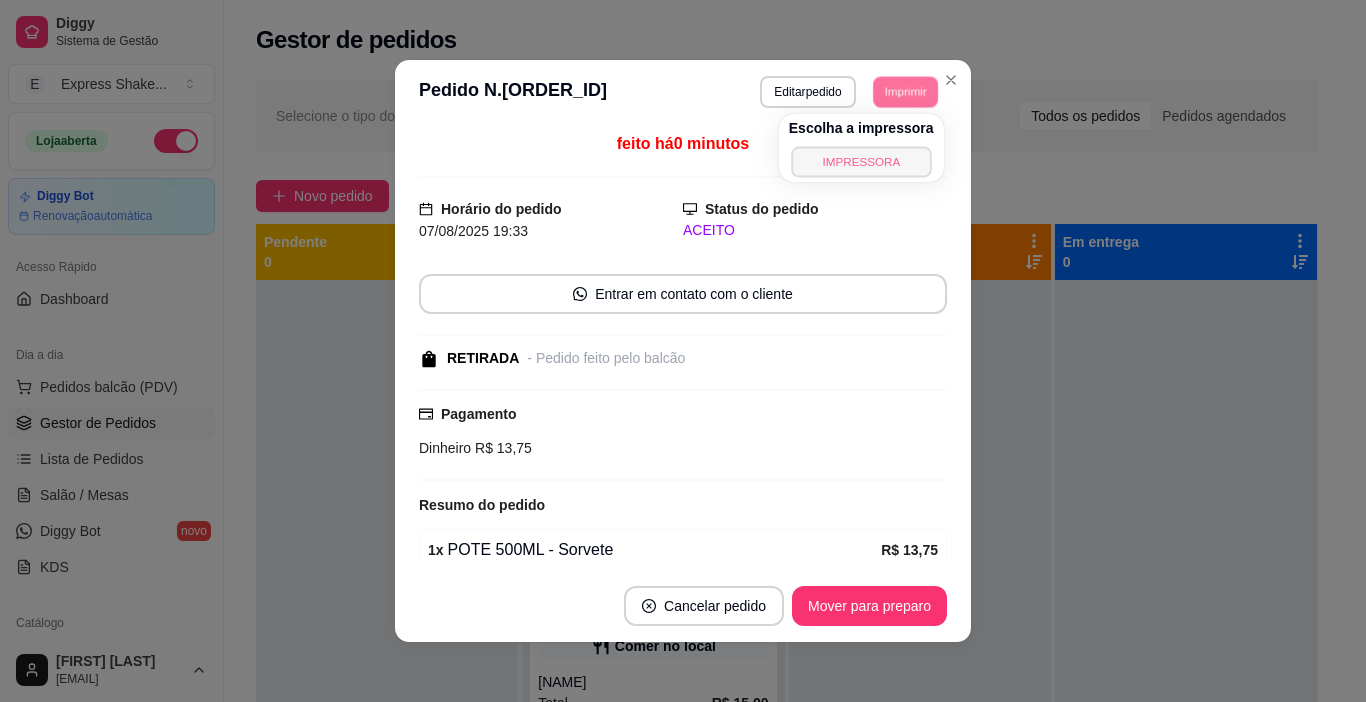 click on "IMPRESSORA" at bounding box center [861, 161] 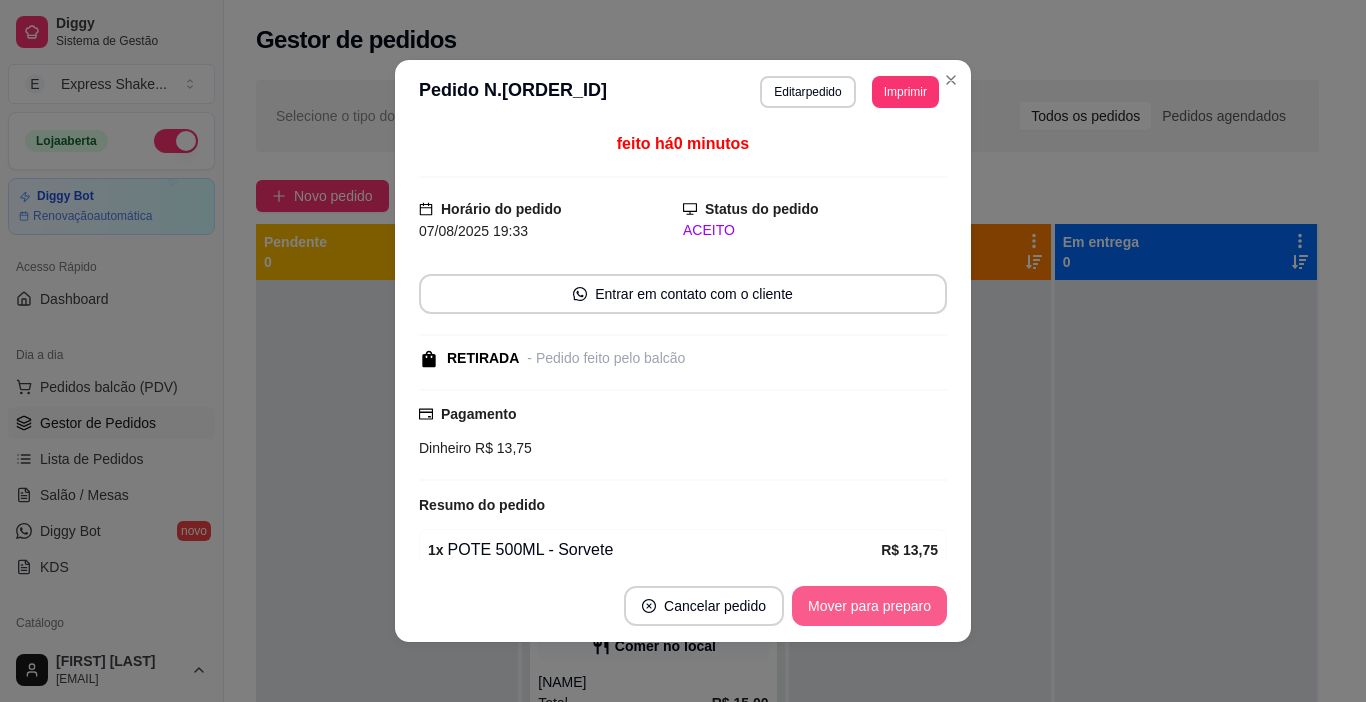 click on "Mover para preparo" at bounding box center [869, 606] 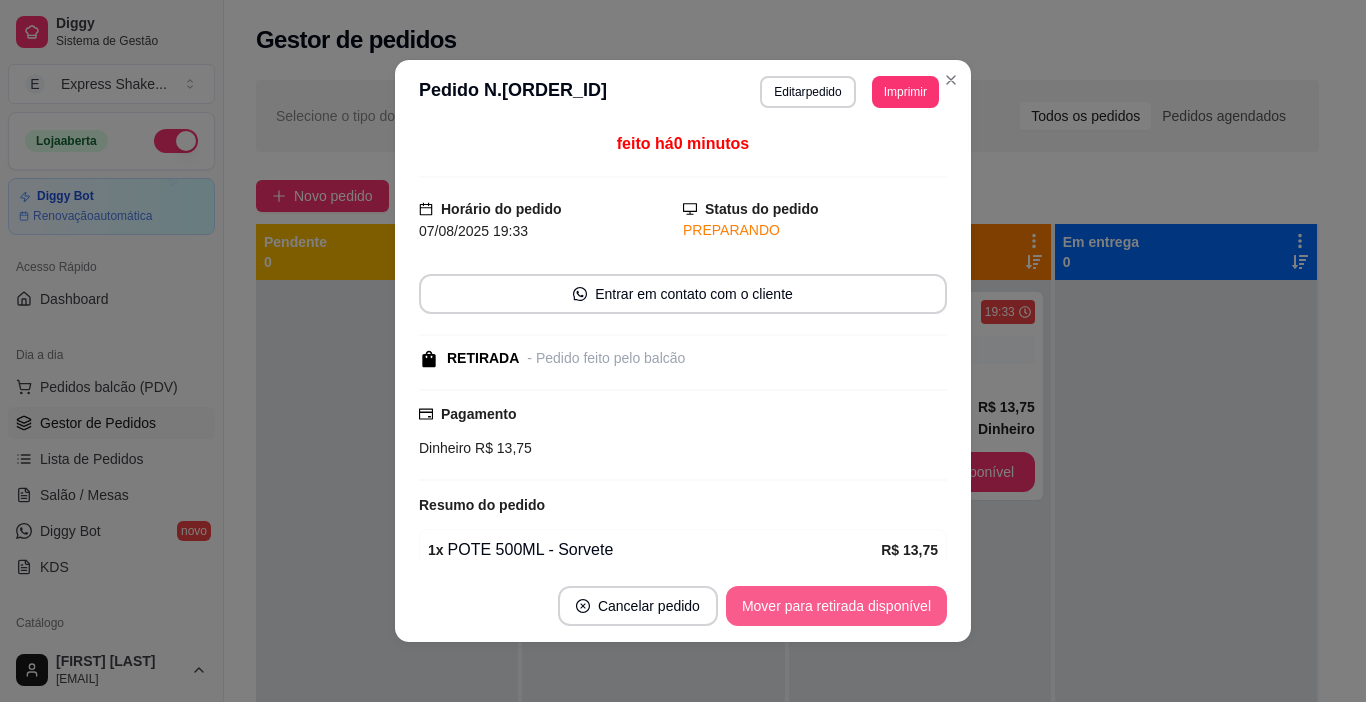 click on "Mover para retirada disponível" at bounding box center (836, 606) 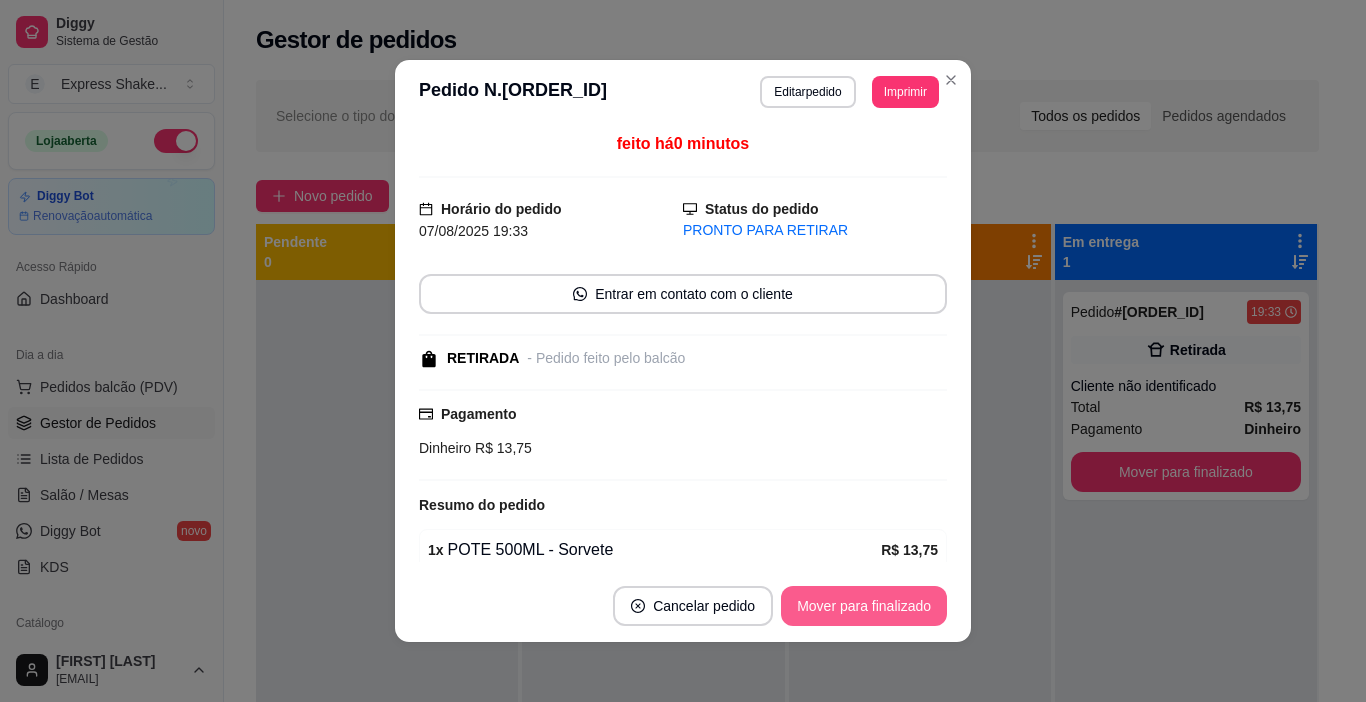 click on "Mover para finalizado" at bounding box center [864, 606] 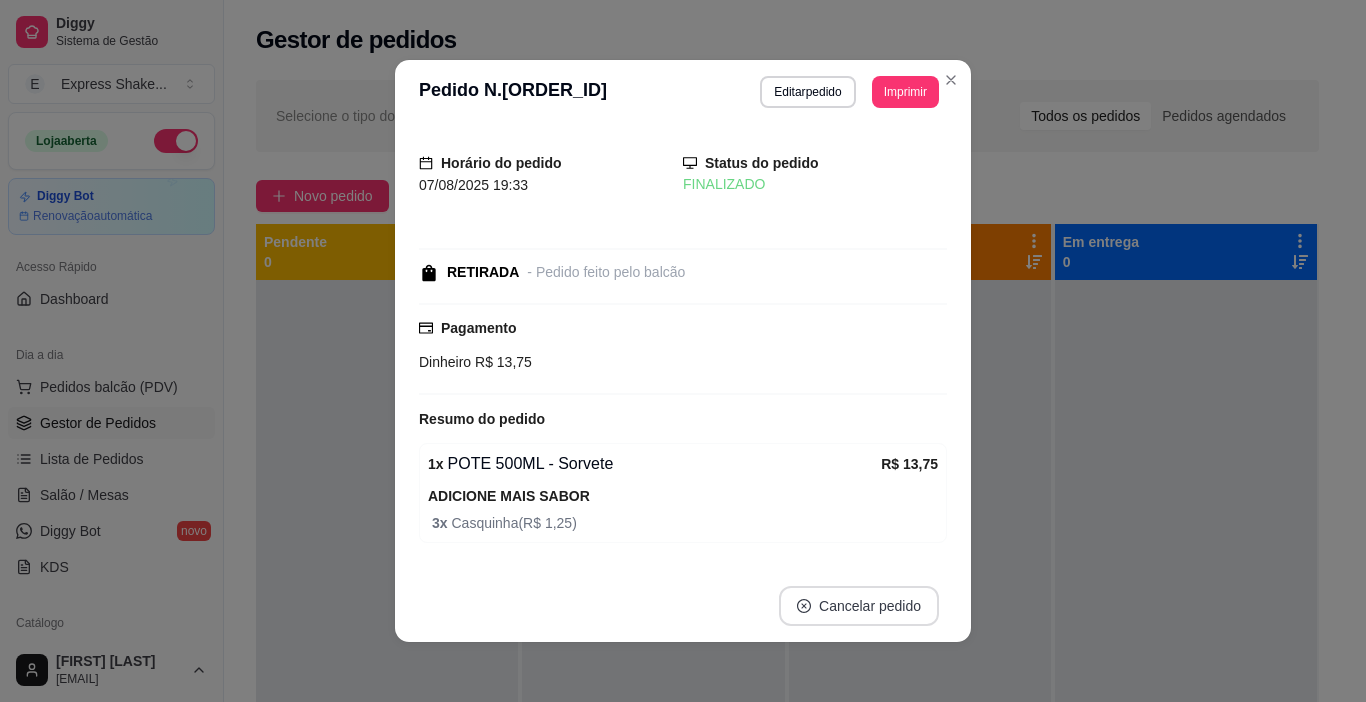 click on "Cancelar pedido" at bounding box center (859, 606) 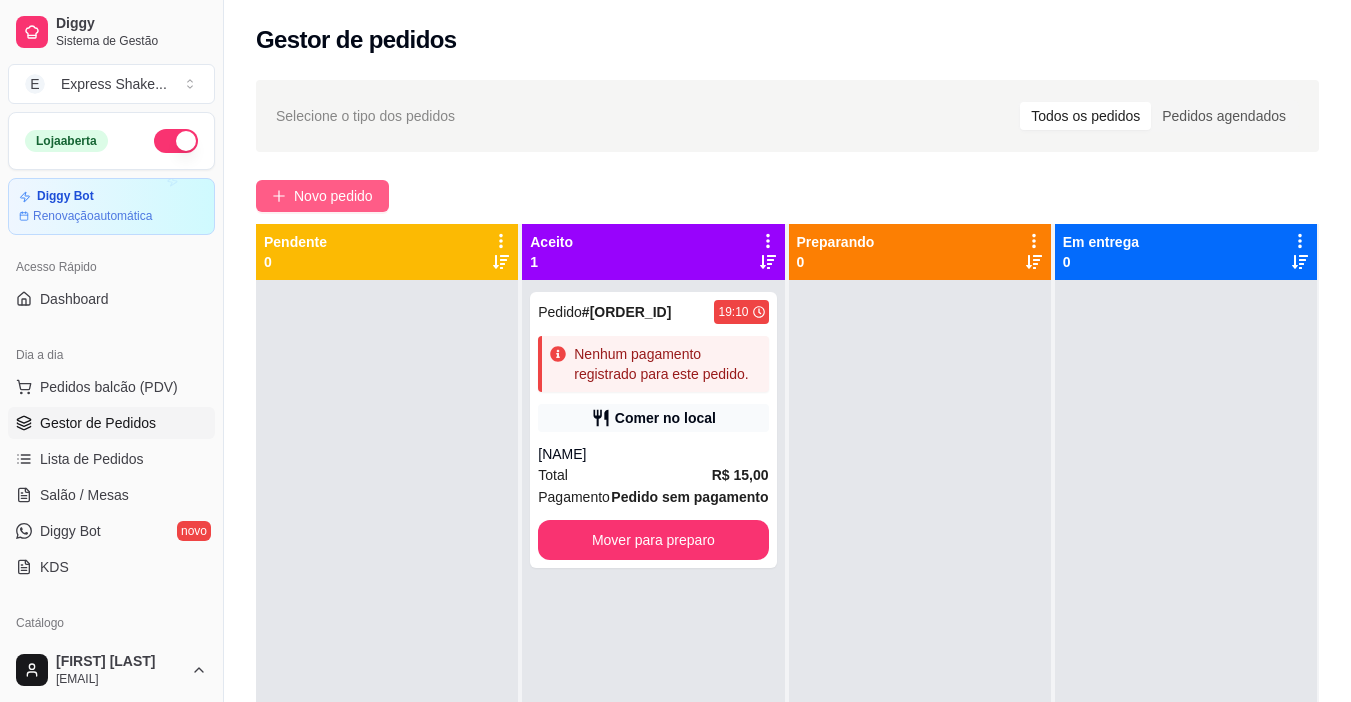 click on "Novo pedido" at bounding box center (333, 196) 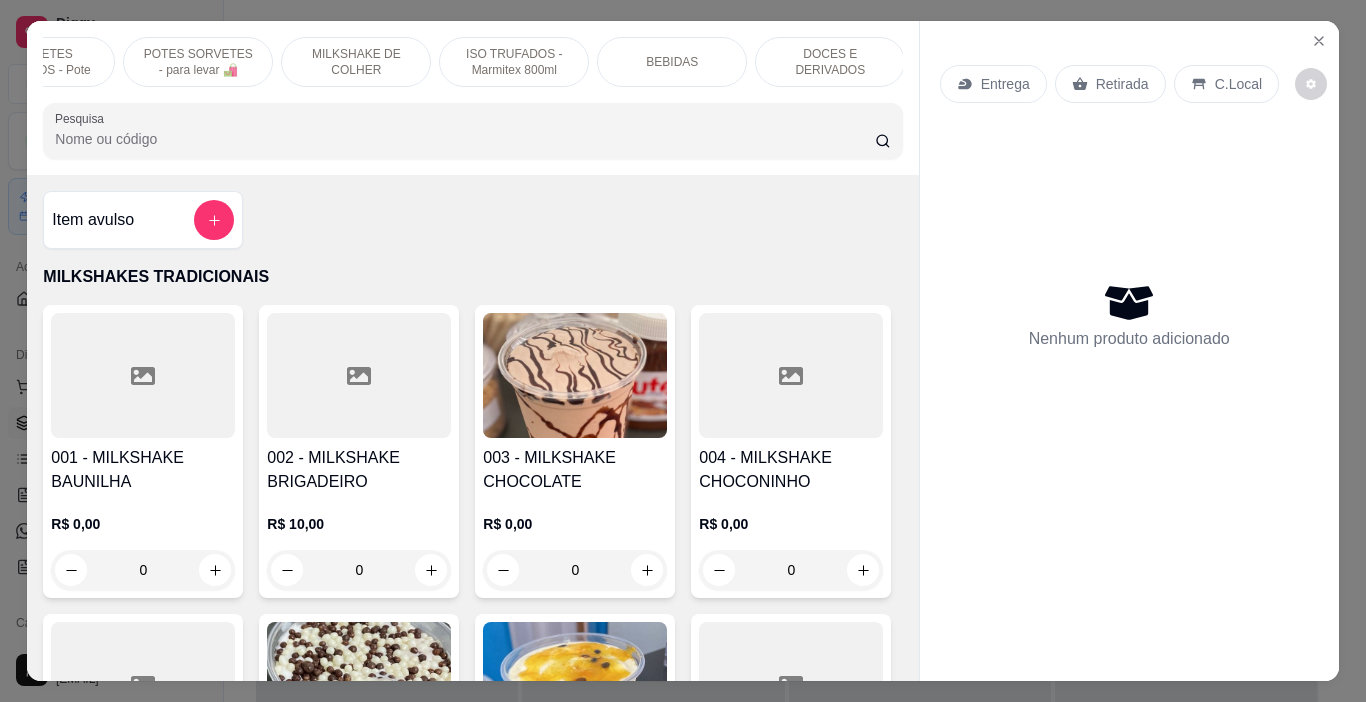 scroll, scrollTop: 0, scrollLeft: 1029, axis: horizontal 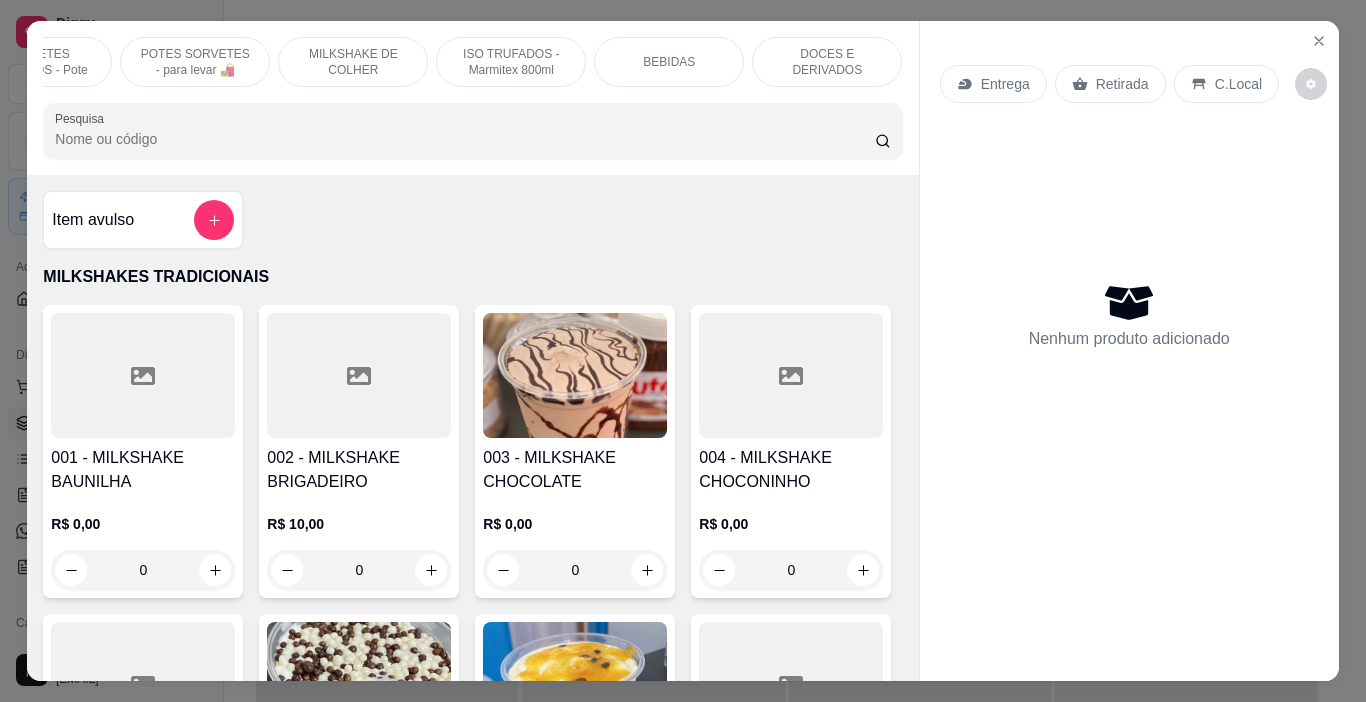 click on "DOCES E DERIVADOS" at bounding box center (827, 62) 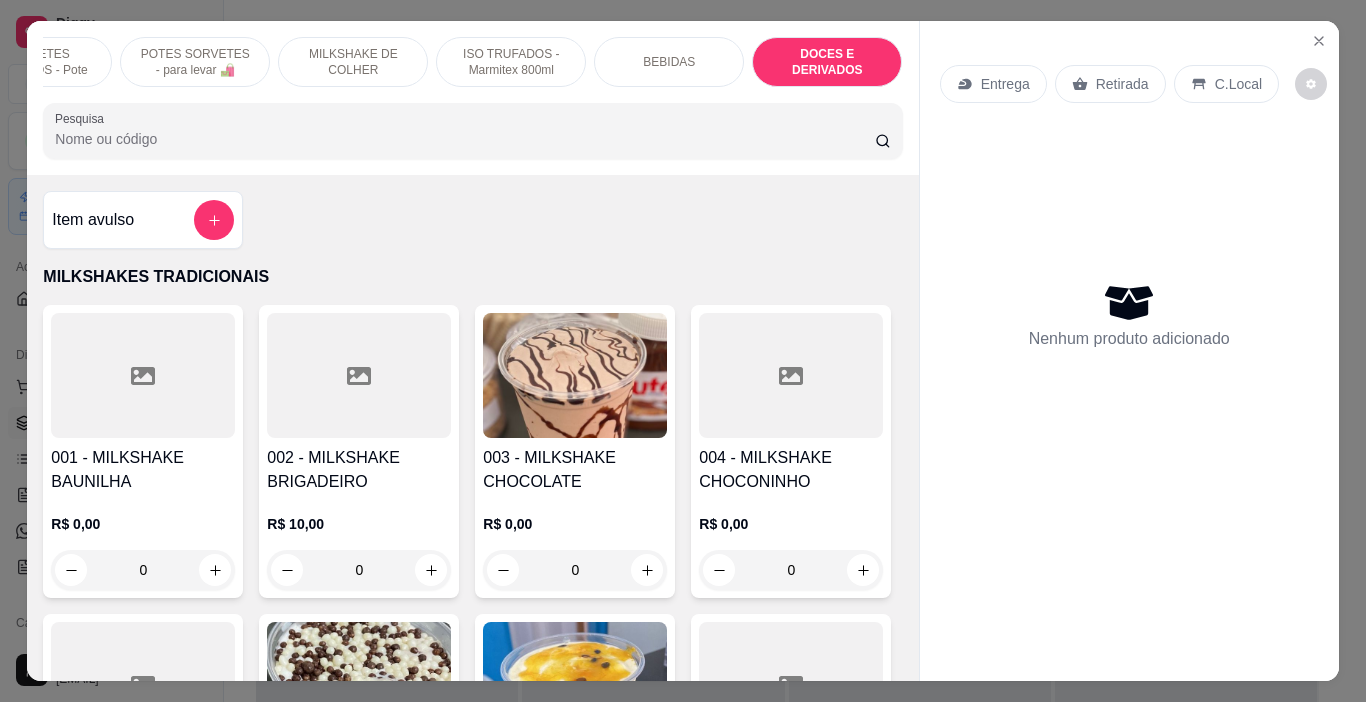 scroll, scrollTop: 9536, scrollLeft: 0, axis: vertical 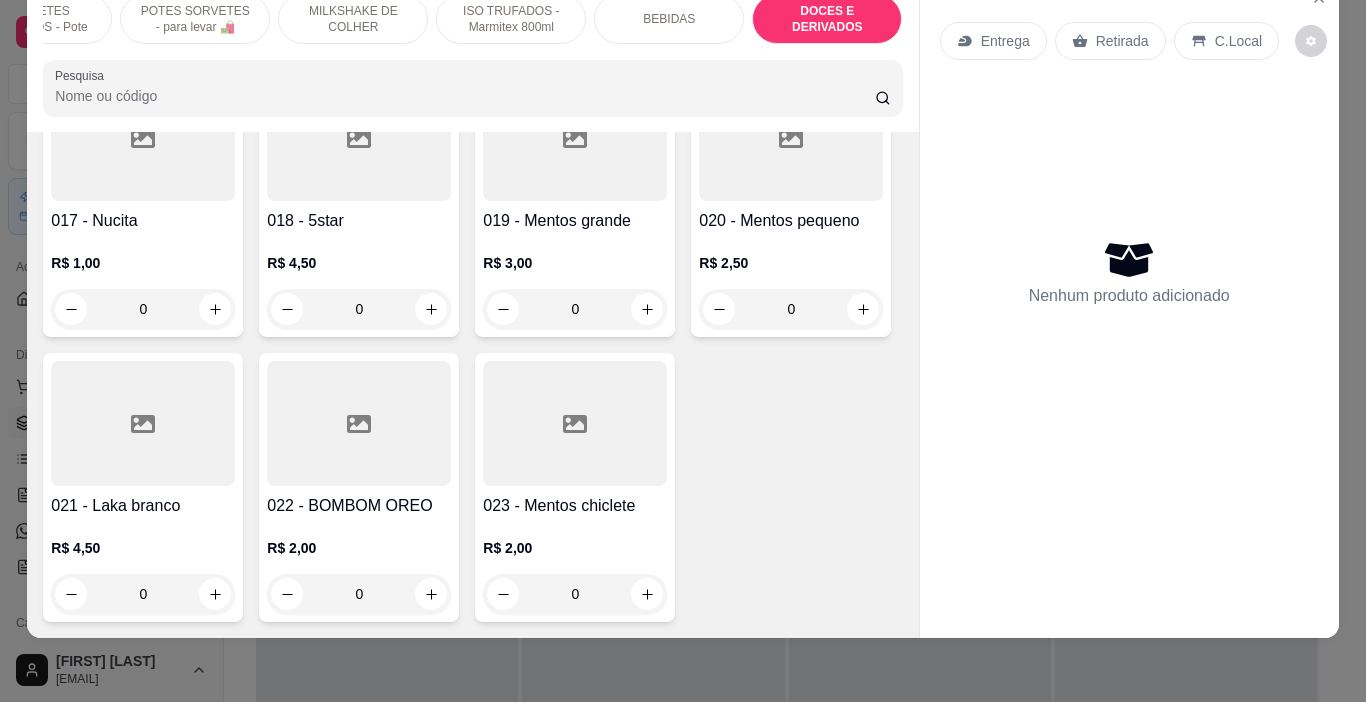 click 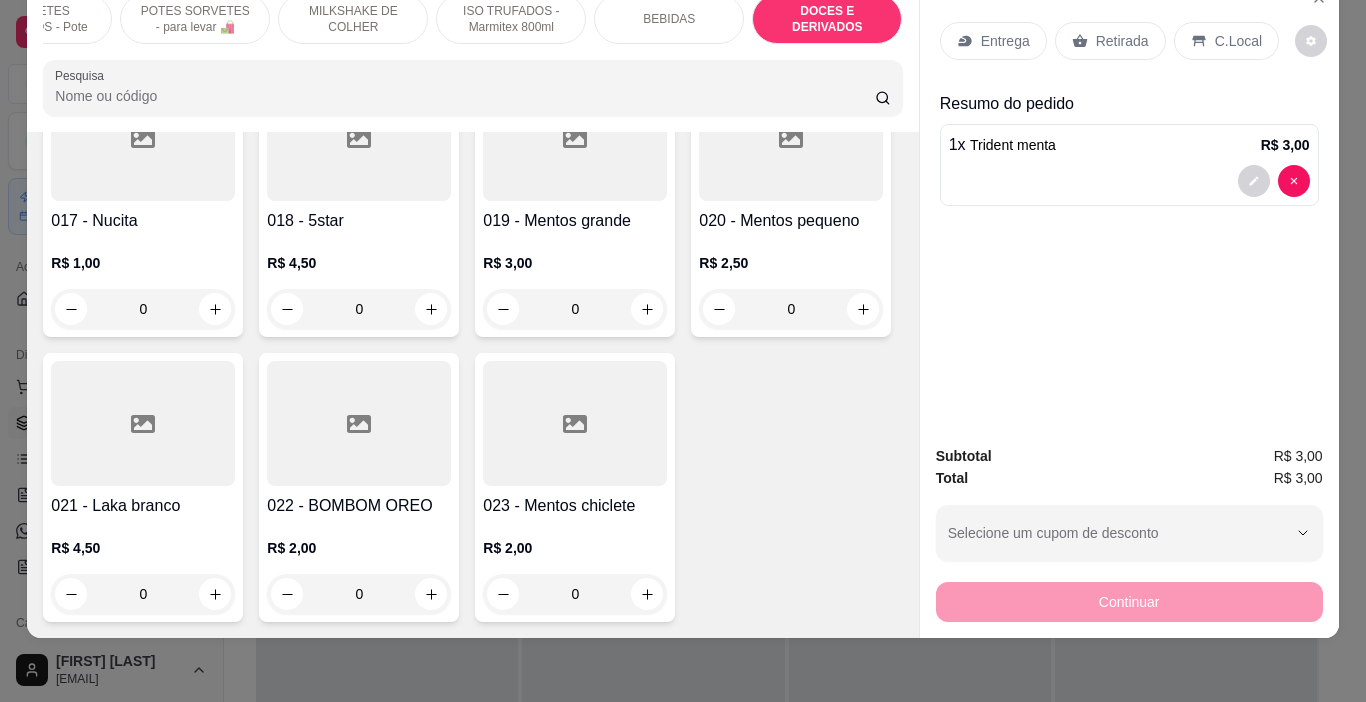 type on "1" 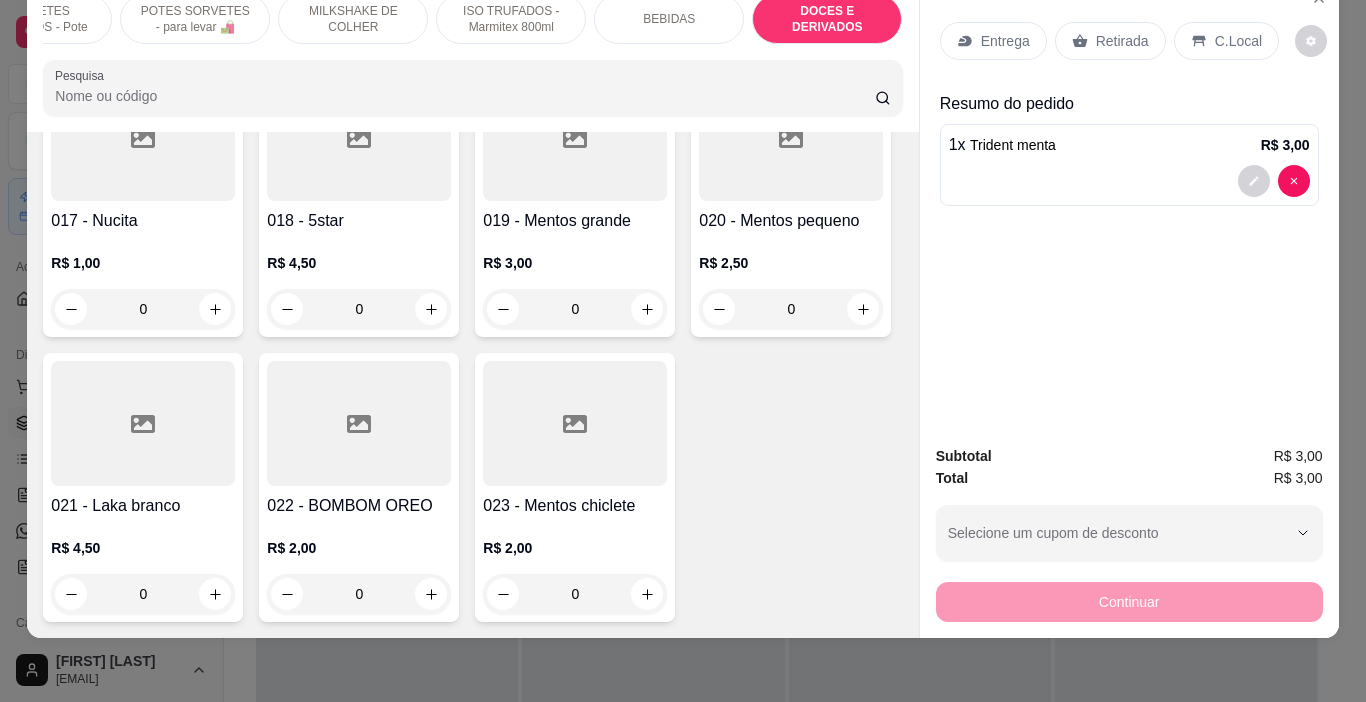 click on "C.Local" at bounding box center (1238, 41) 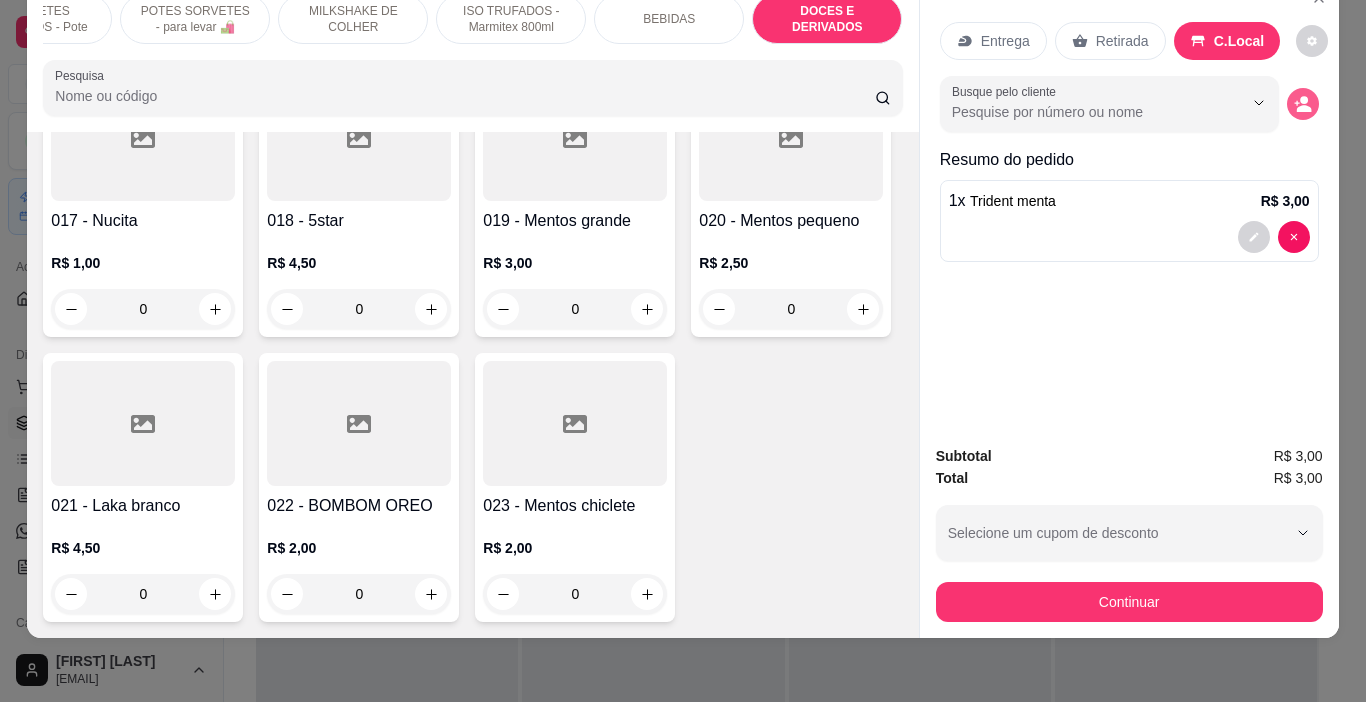 click 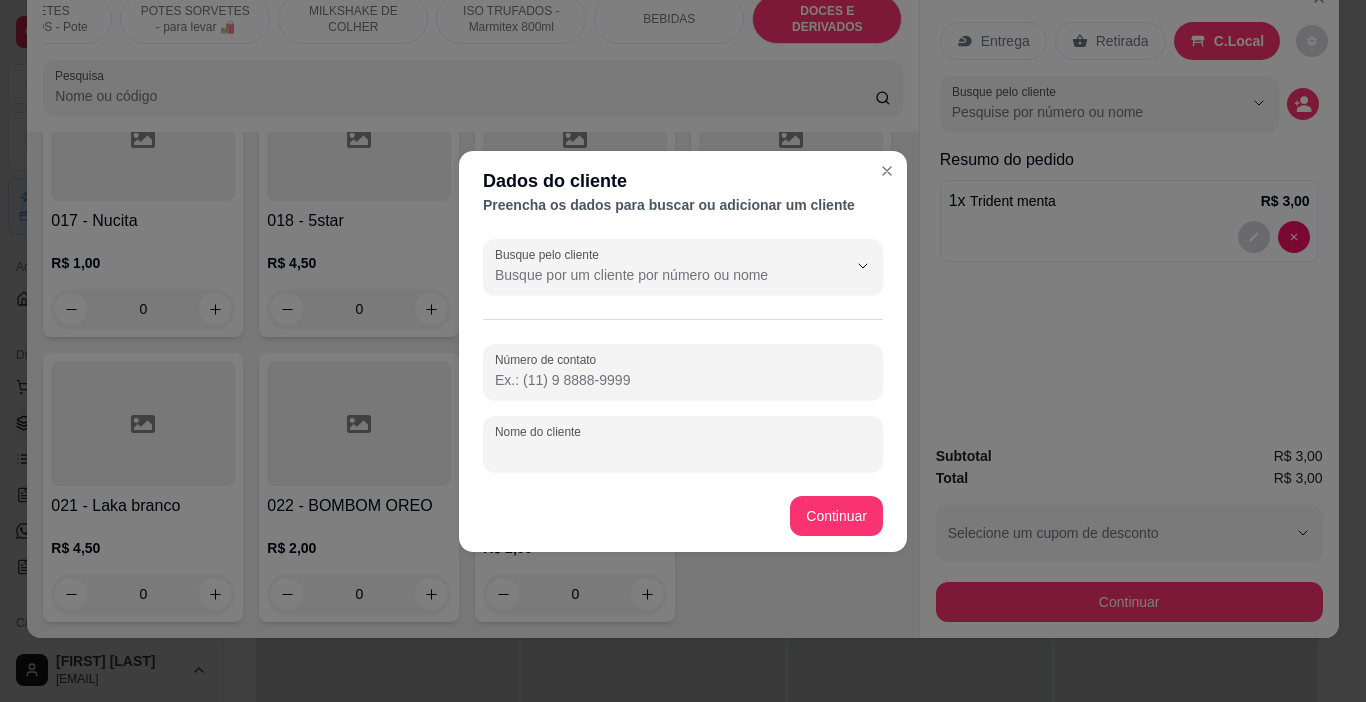 click on "Nome do cliente" at bounding box center (683, 452) 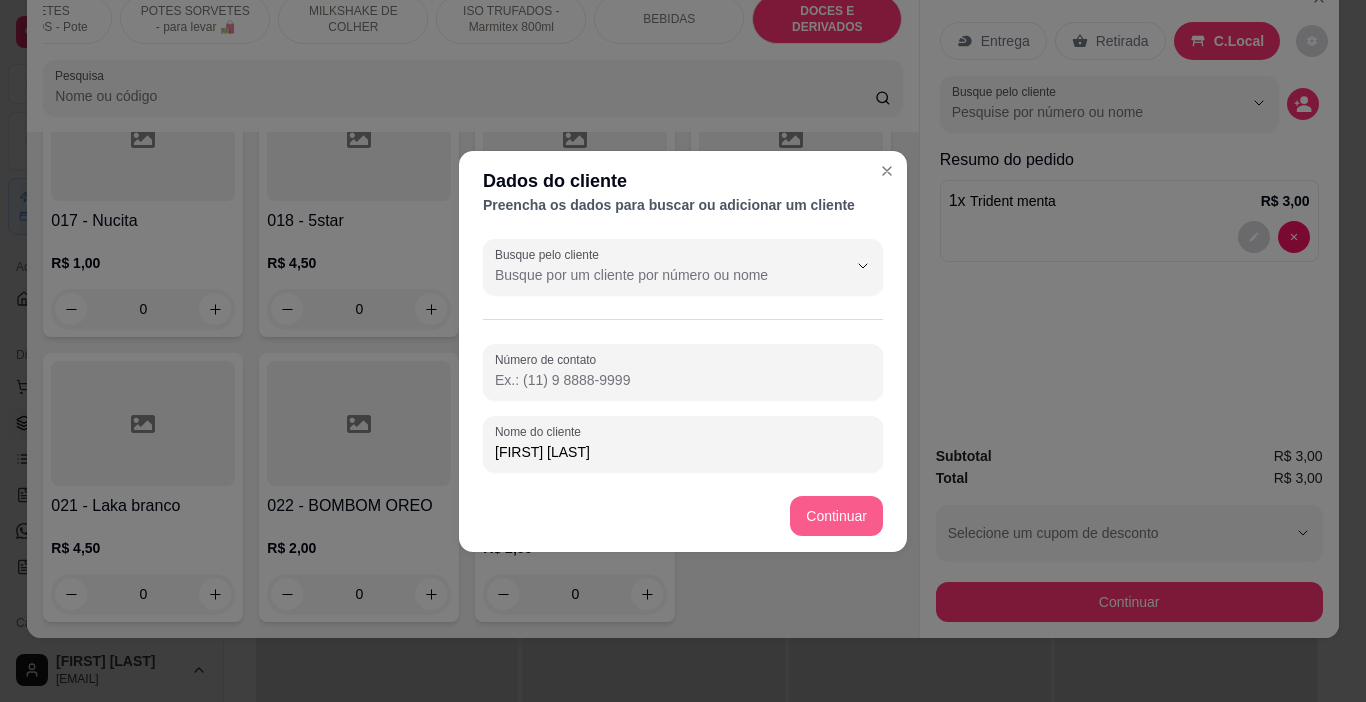 type on "[FIRST] [LAST]" 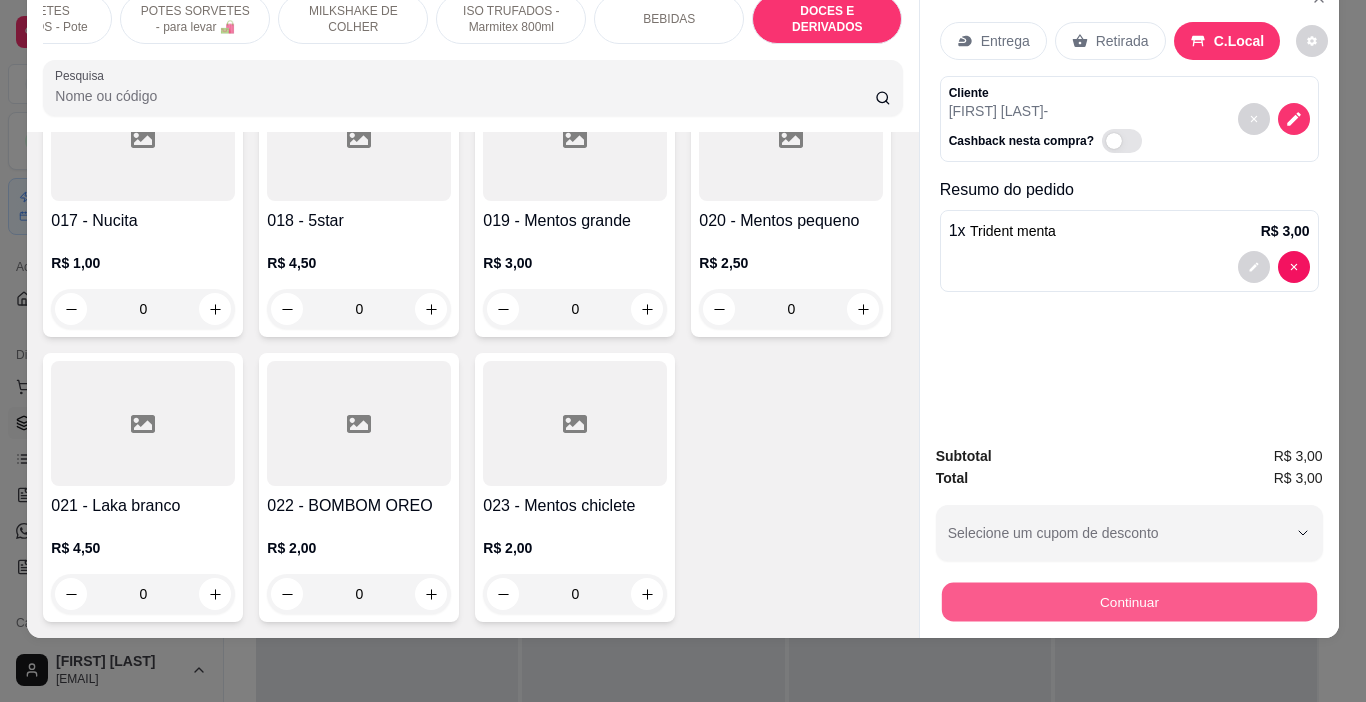 click on "Continuar" at bounding box center (1128, 602) 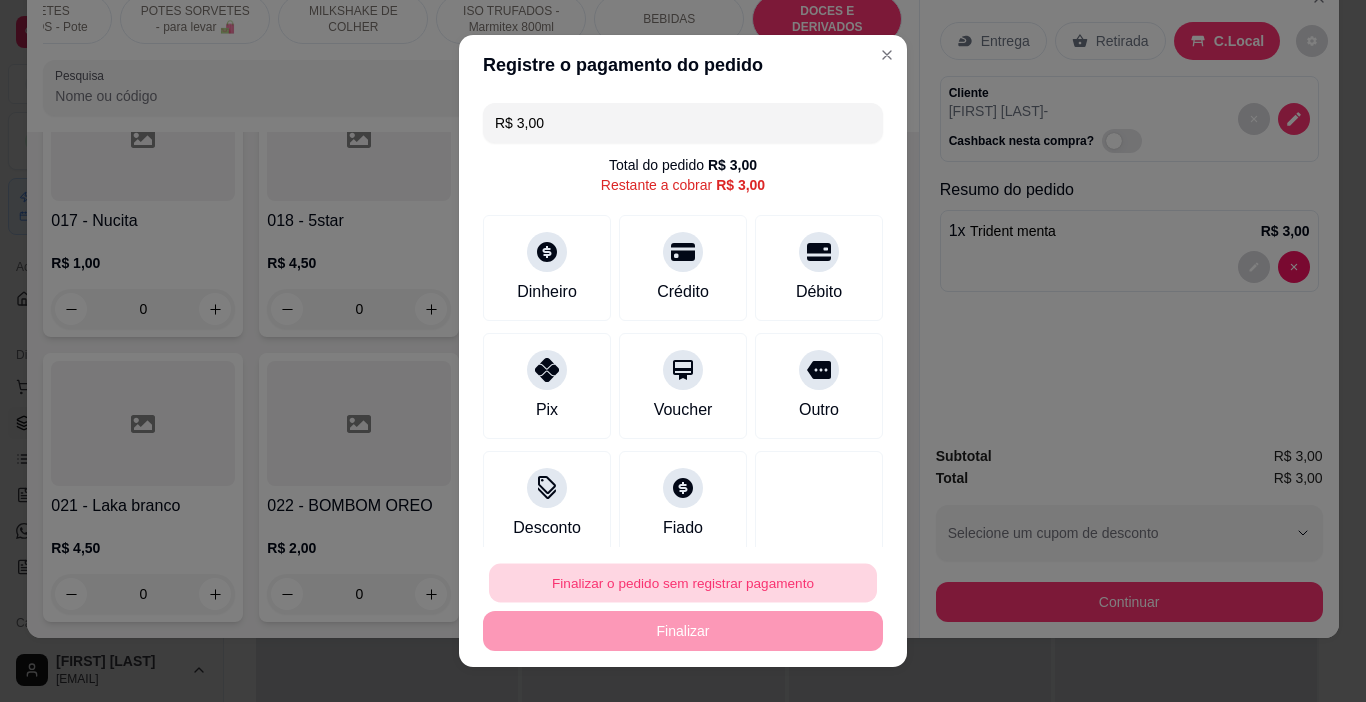 click on "Finalizar o pedido sem registrar pagamento" at bounding box center (683, 583) 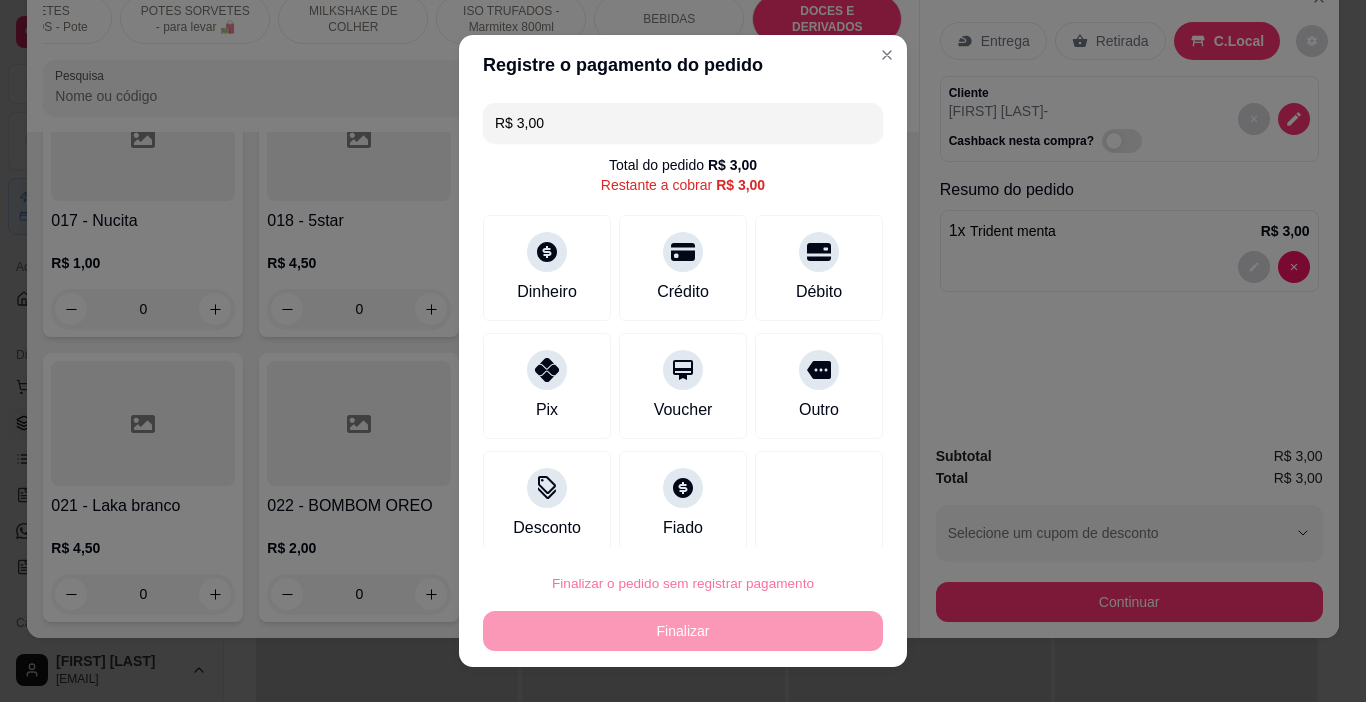 click on "Confirmar" at bounding box center [796, 526] 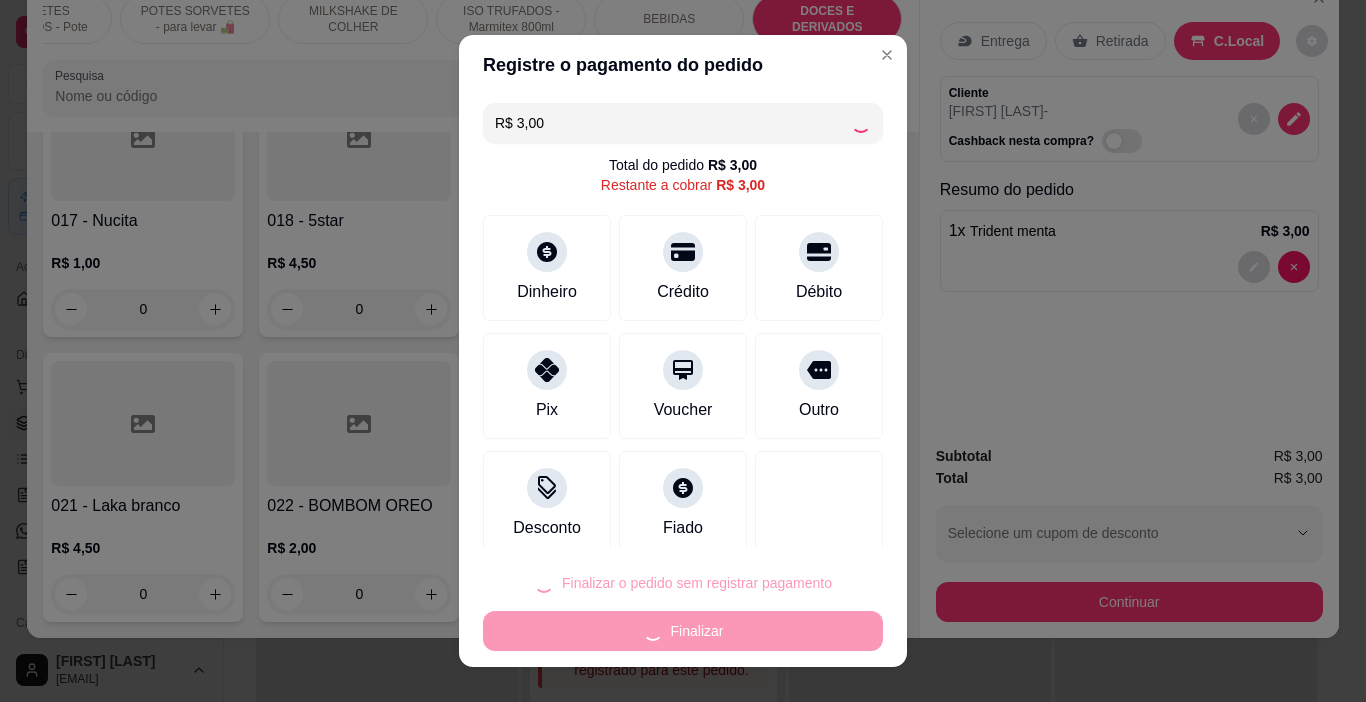 type on "0" 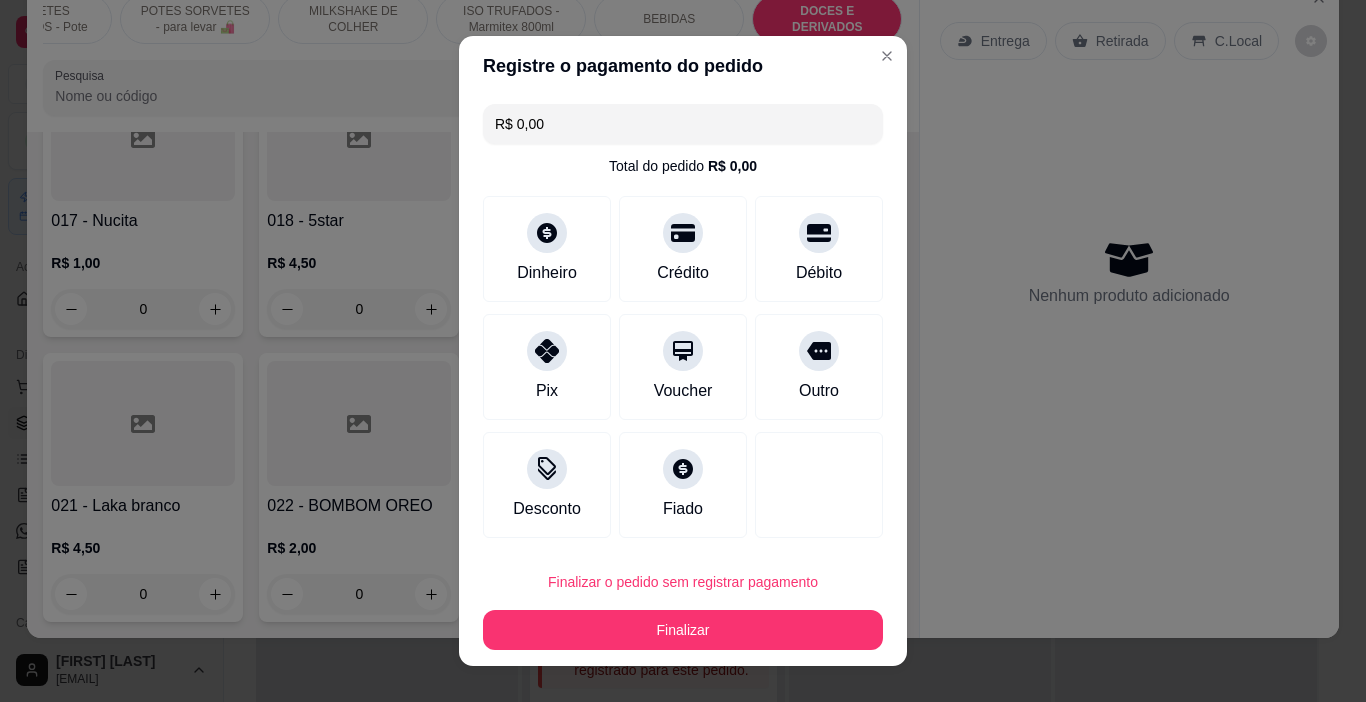 type on "R$ 0,00" 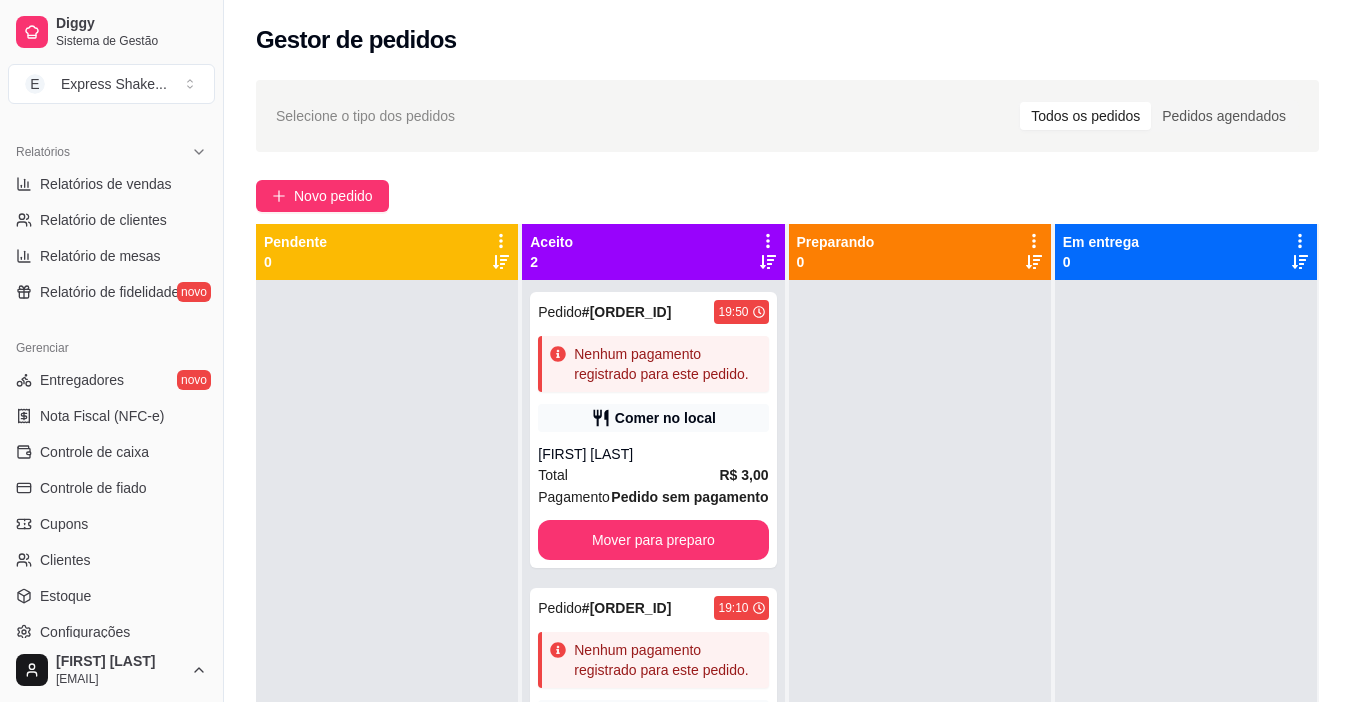 scroll, scrollTop: 596, scrollLeft: 0, axis: vertical 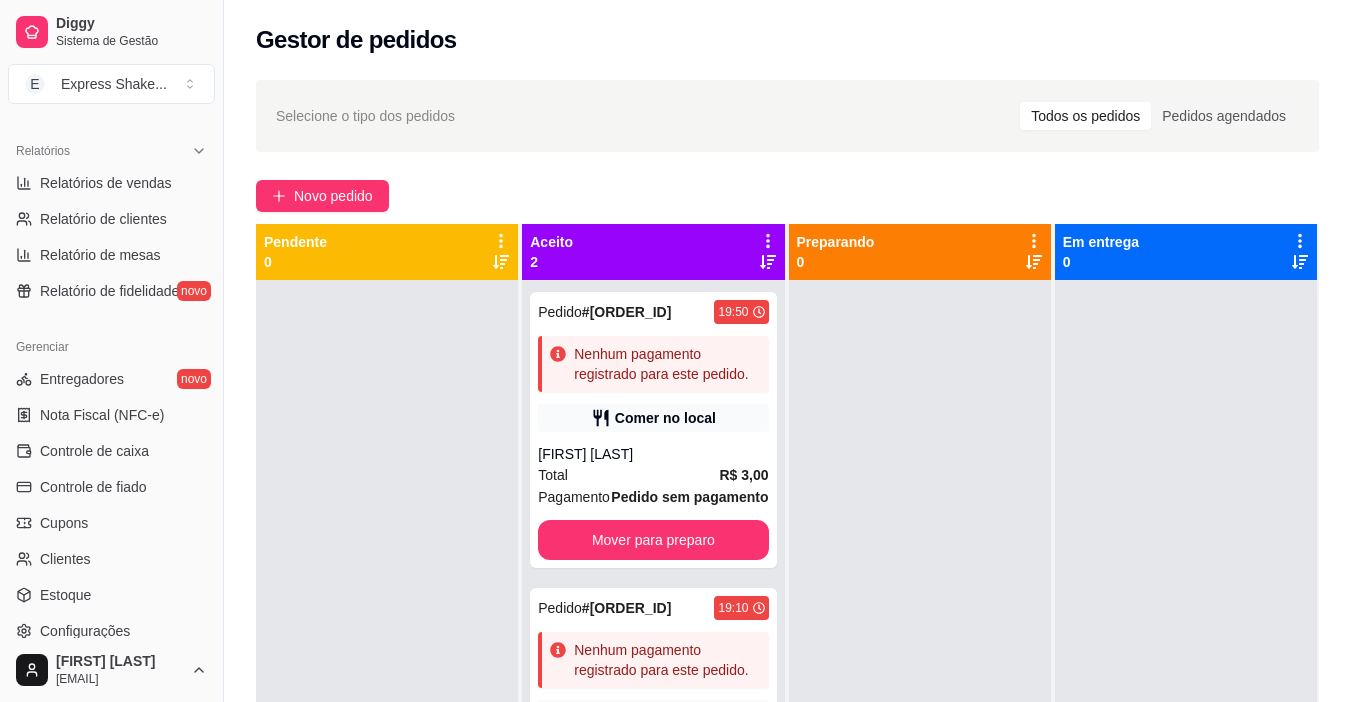 click on "Controle de fiado" at bounding box center [111, 487] 